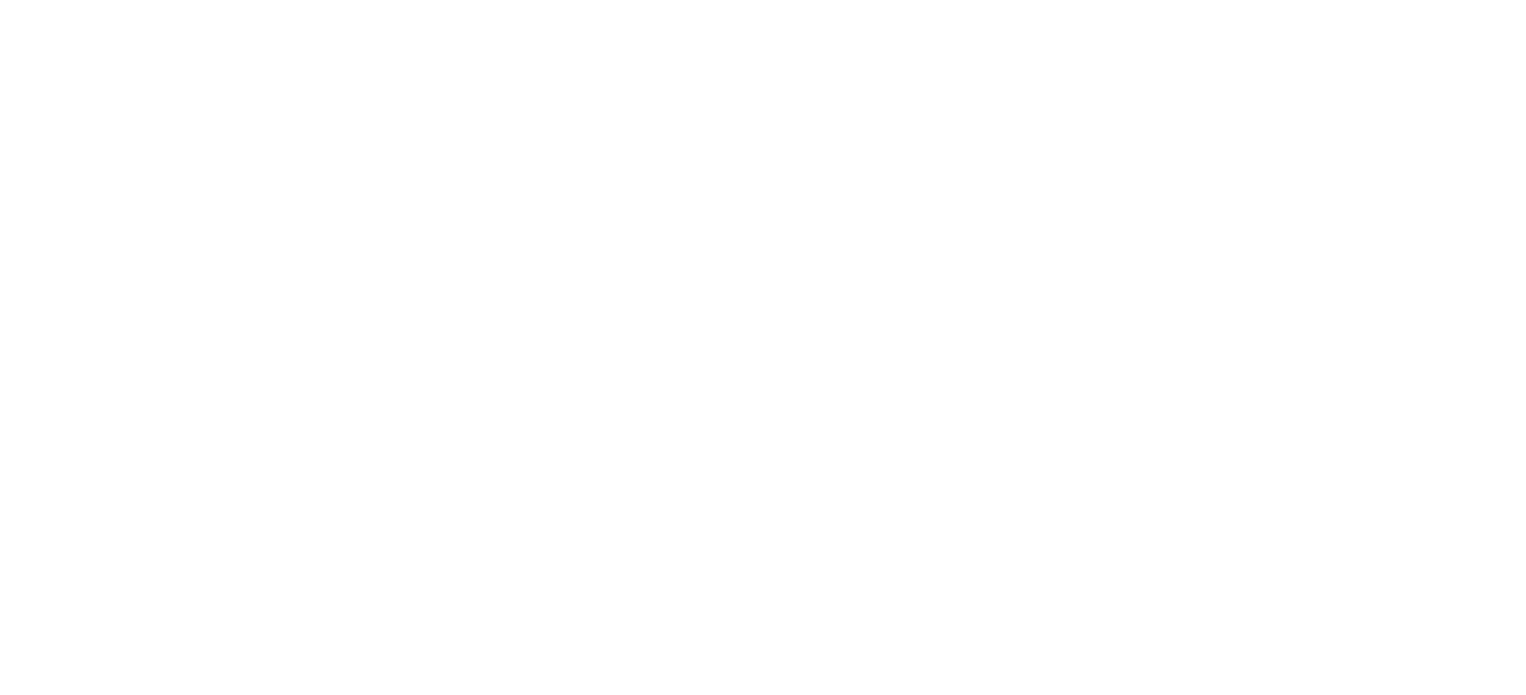 scroll, scrollTop: 0, scrollLeft: 0, axis: both 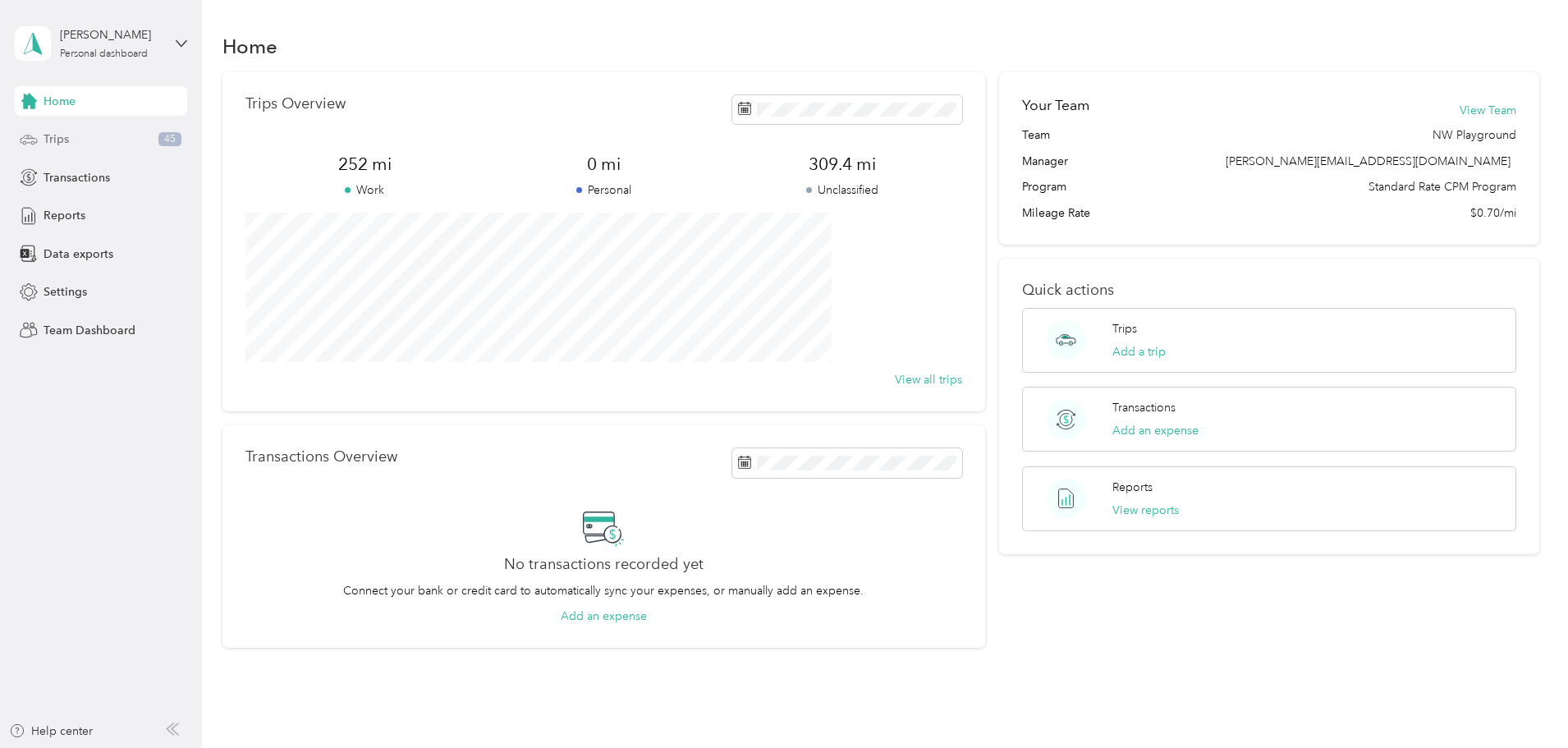 click on "Trips" at bounding box center (56, 139) 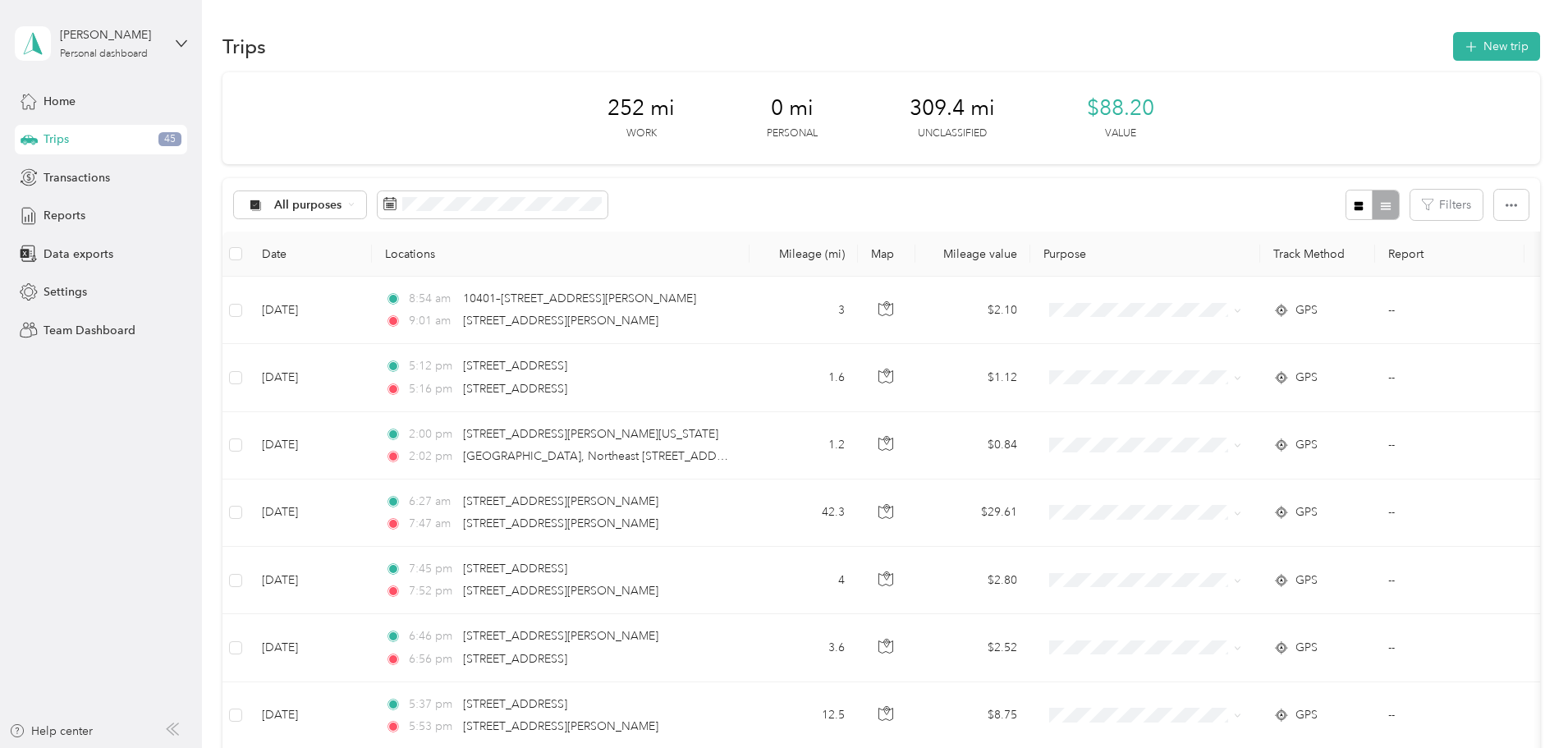 drag, startPoint x: 56, startPoint y: 140, endPoint x: 343, endPoint y: 93, distance: 290.82297 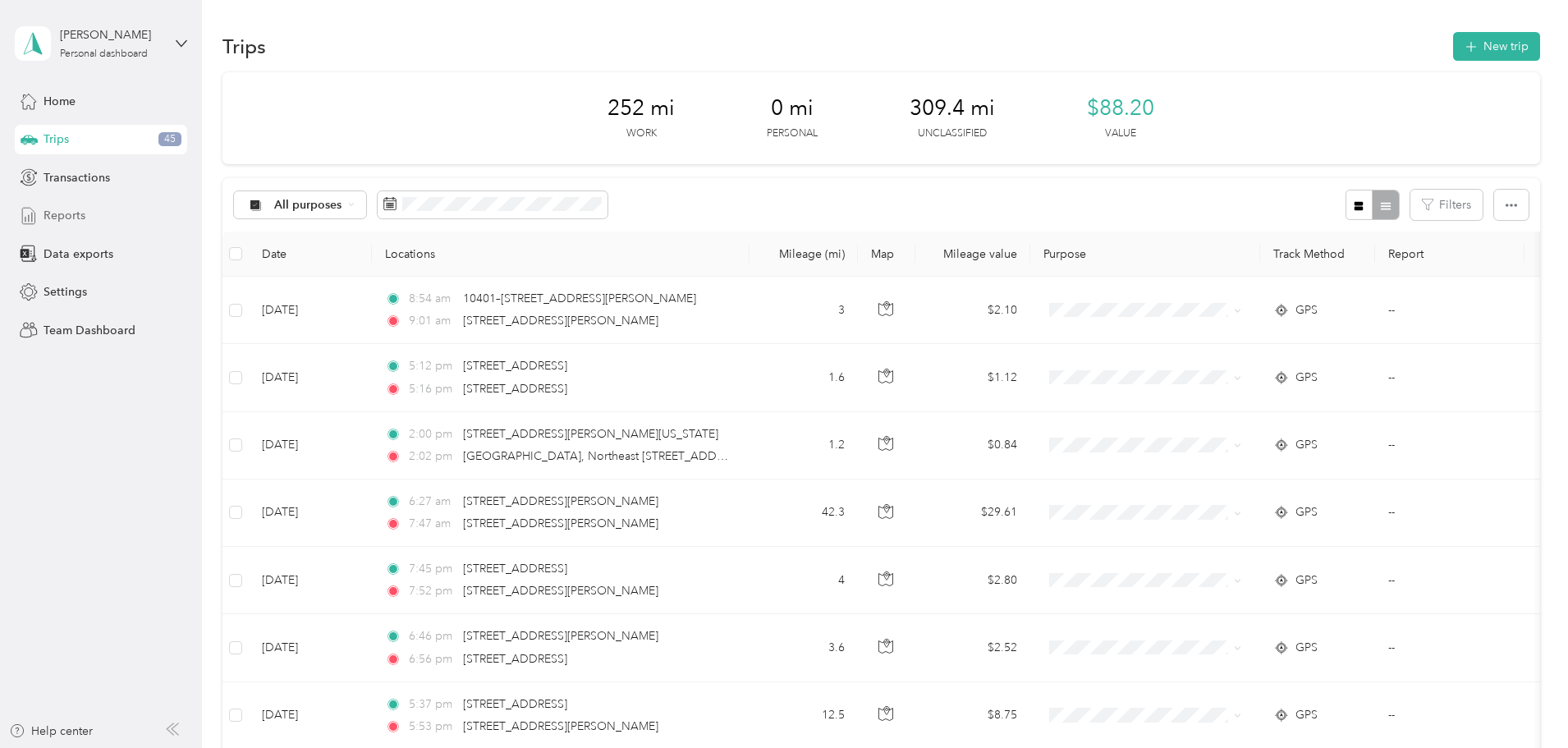 click on "Reports" at bounding box center [64, 215] 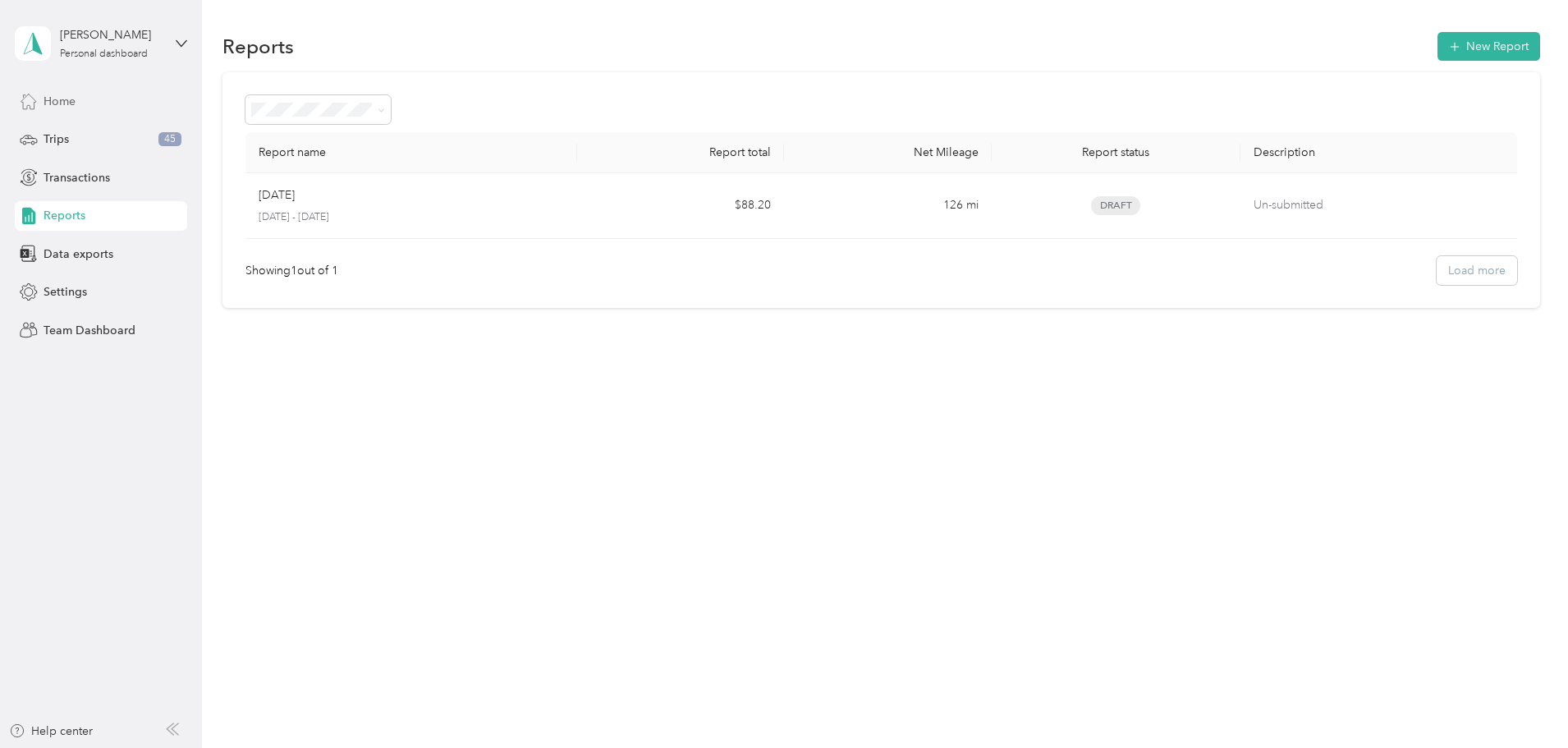 click on "Home" at bounding box center [59, 101] 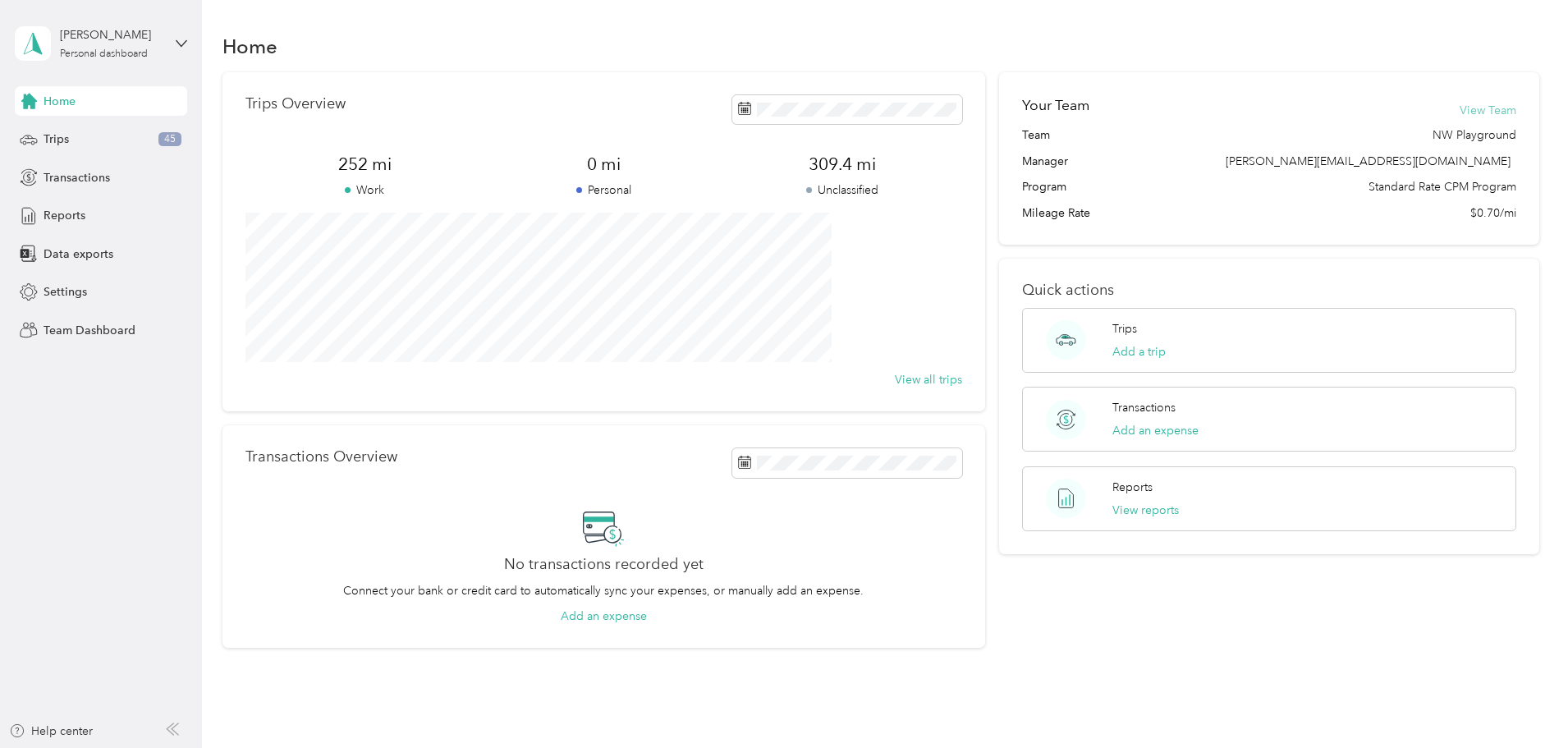 click on "View Team" at bounding box center [1488, 110] 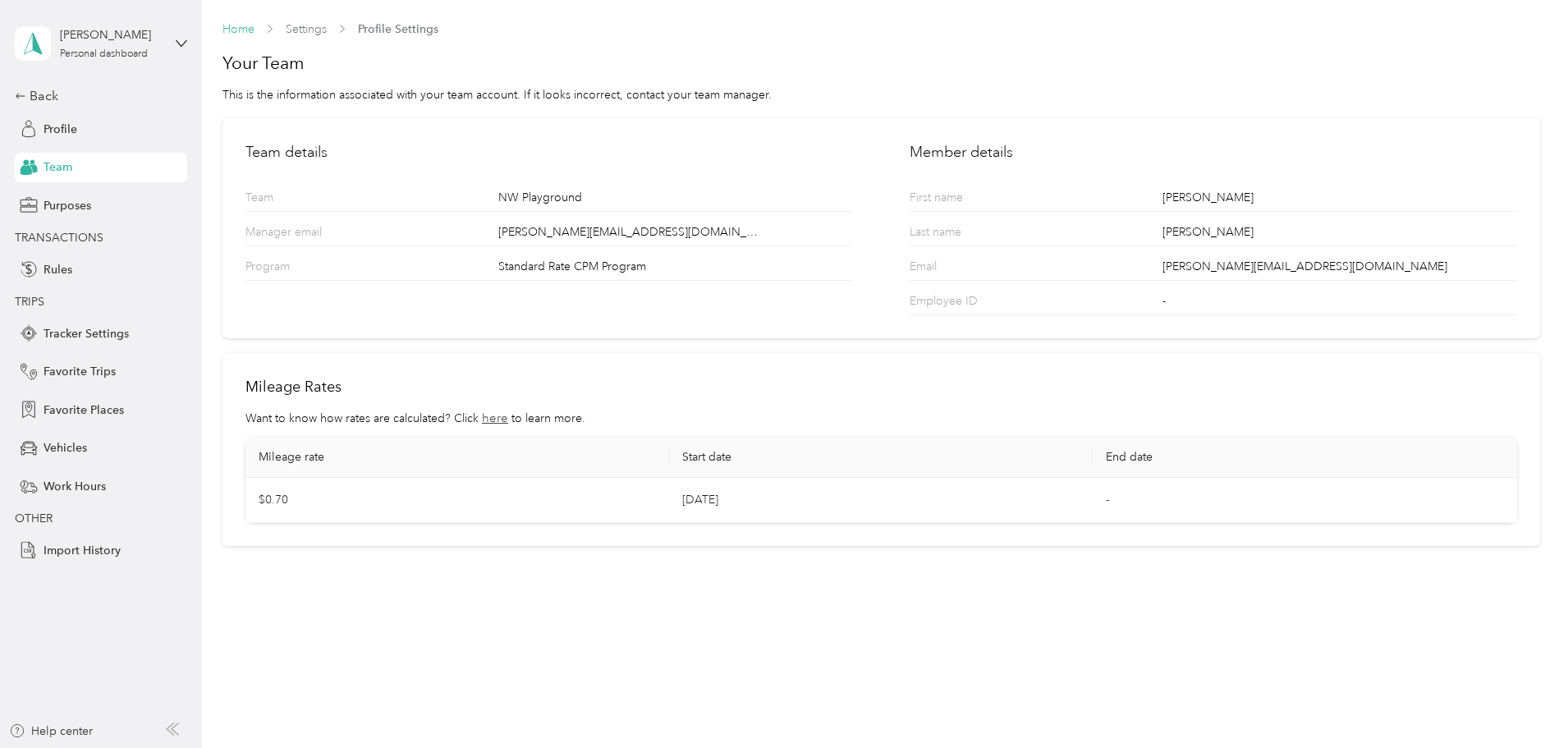 click on "Home" at bounding box center (238, 29) 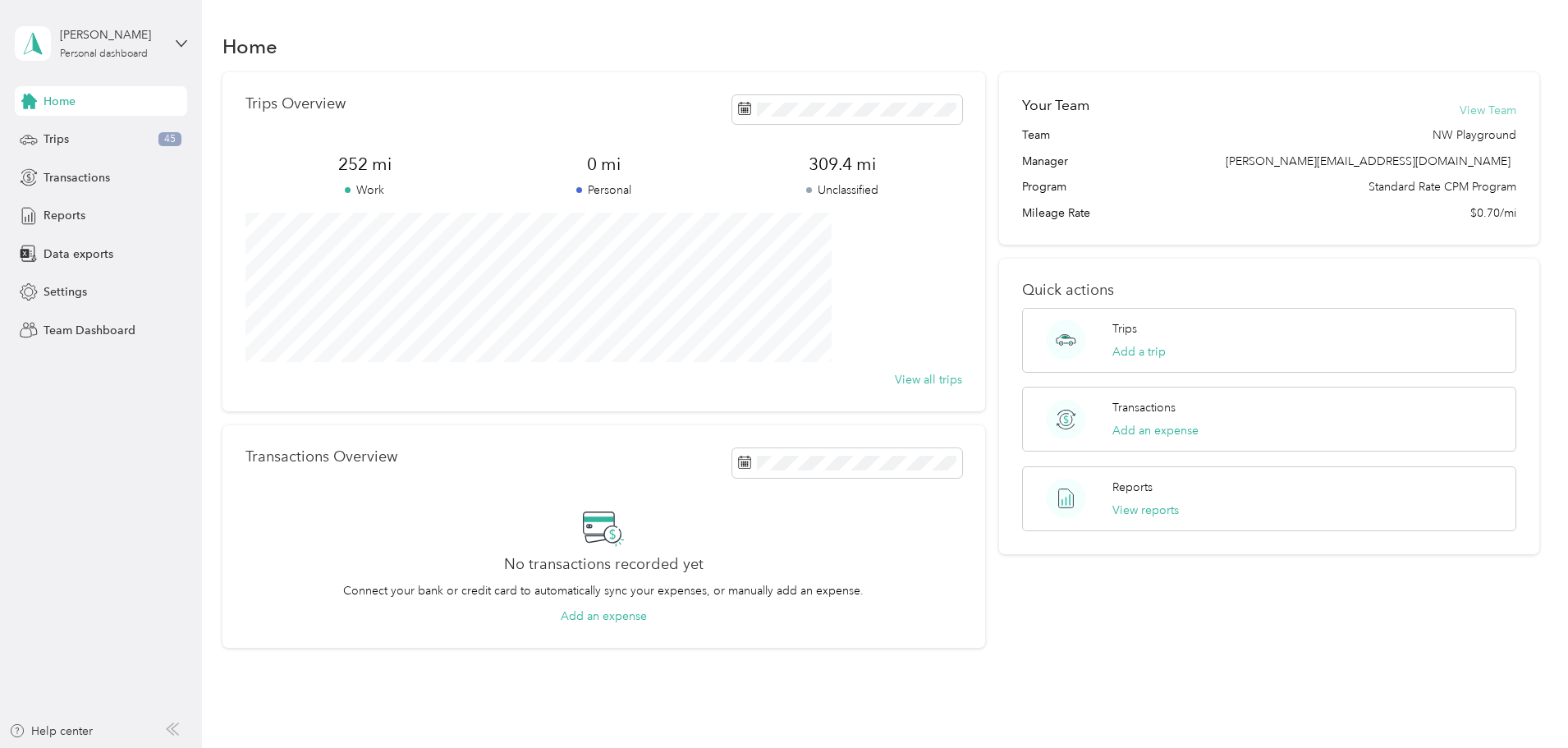 click on "View Team" at bounding box center [1488, 110] 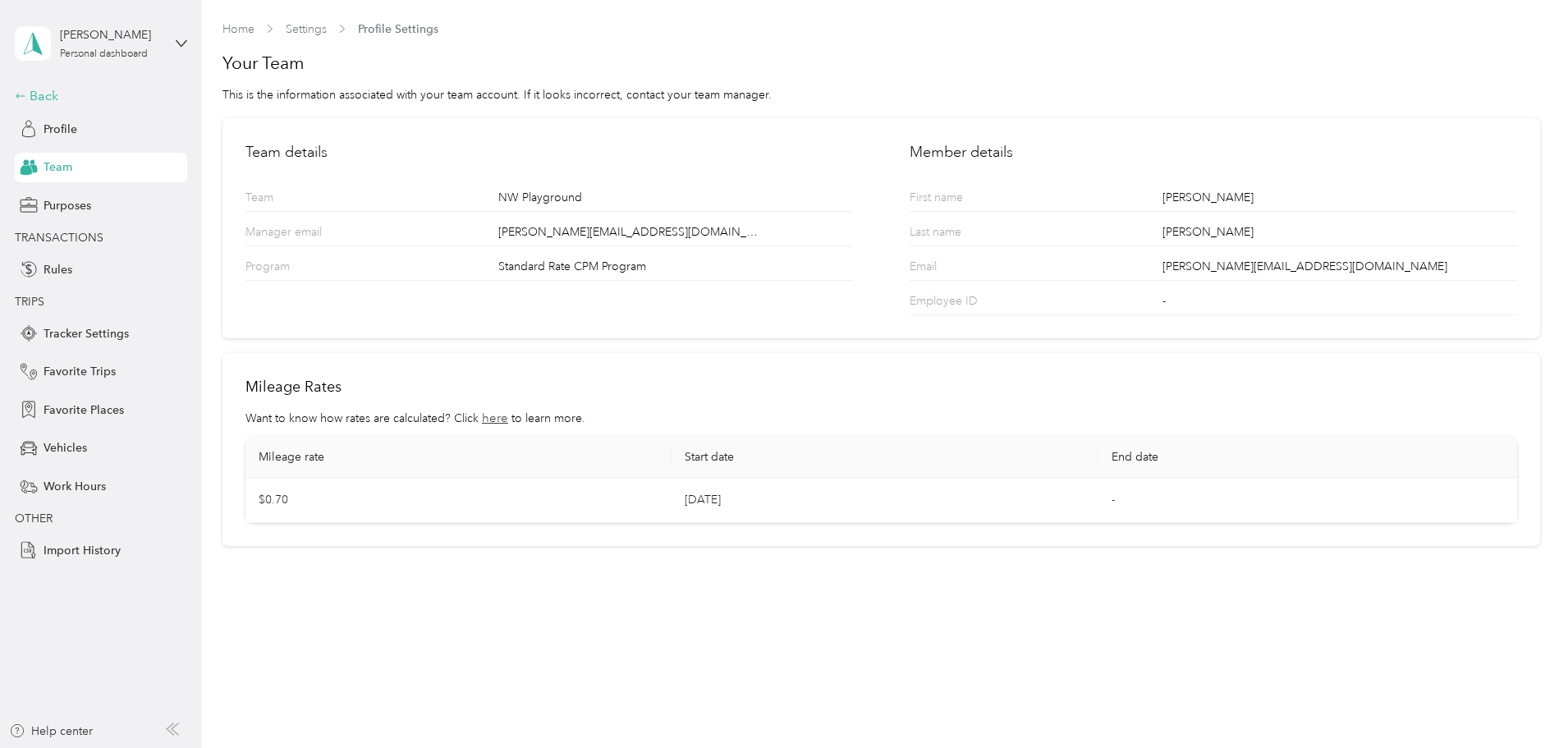 click on "Back" at bounding box center [97, 96] 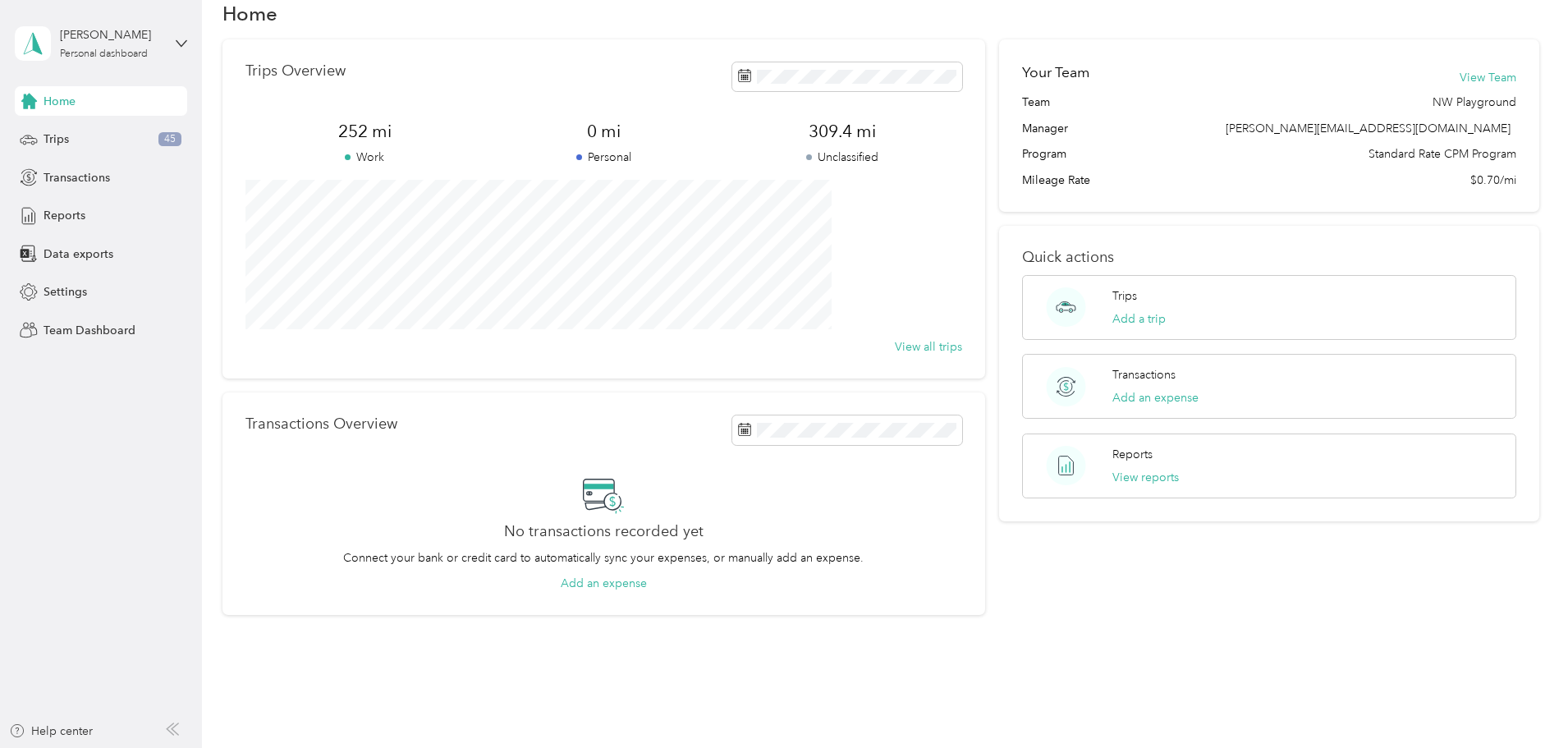 scroll, scrollTop: 0, scrollLeft: 0, axis: both 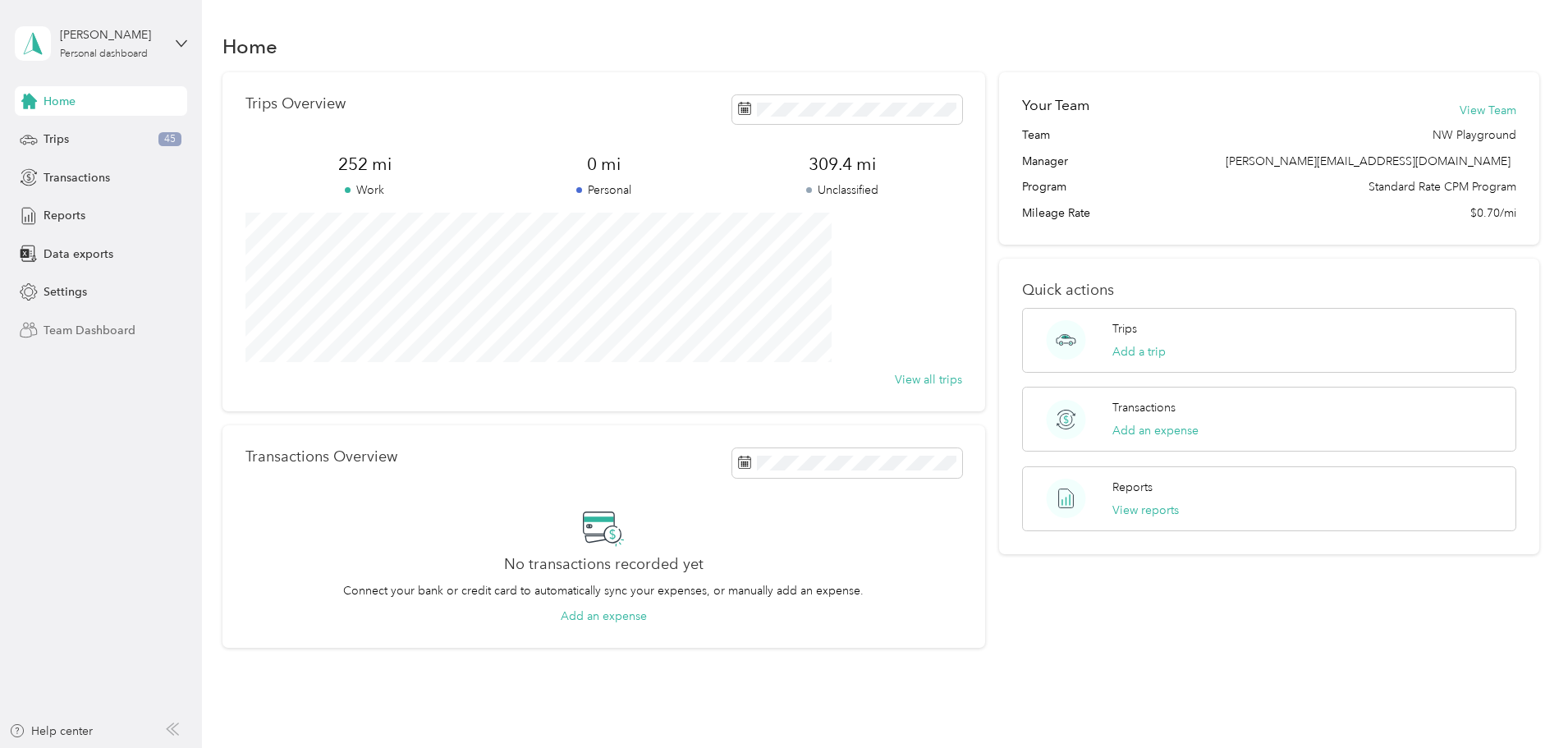 click on "Team Dashboard" at bounding box center (89, 330) 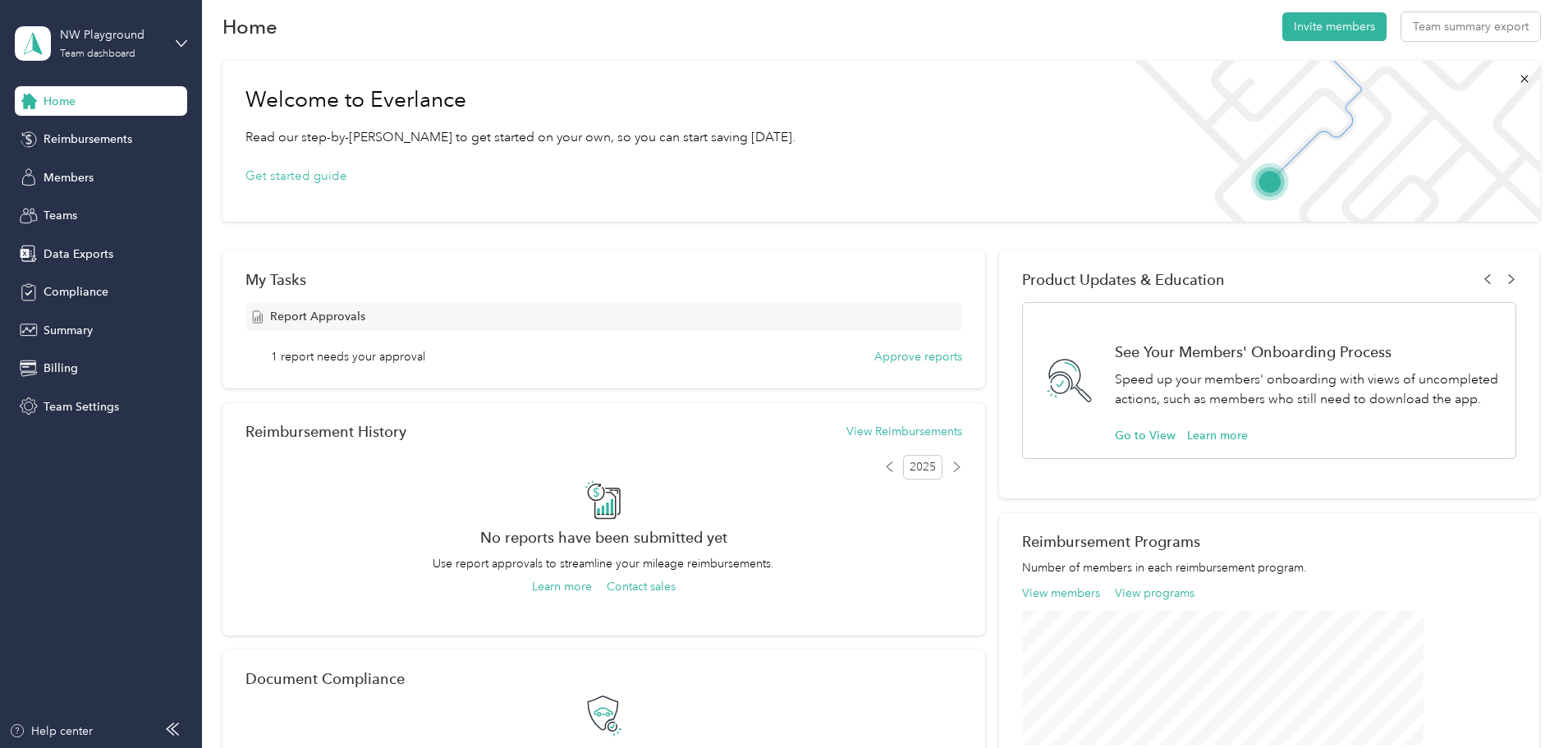scroll, scrollTop: 0, scrollLeft: 0, axis: both 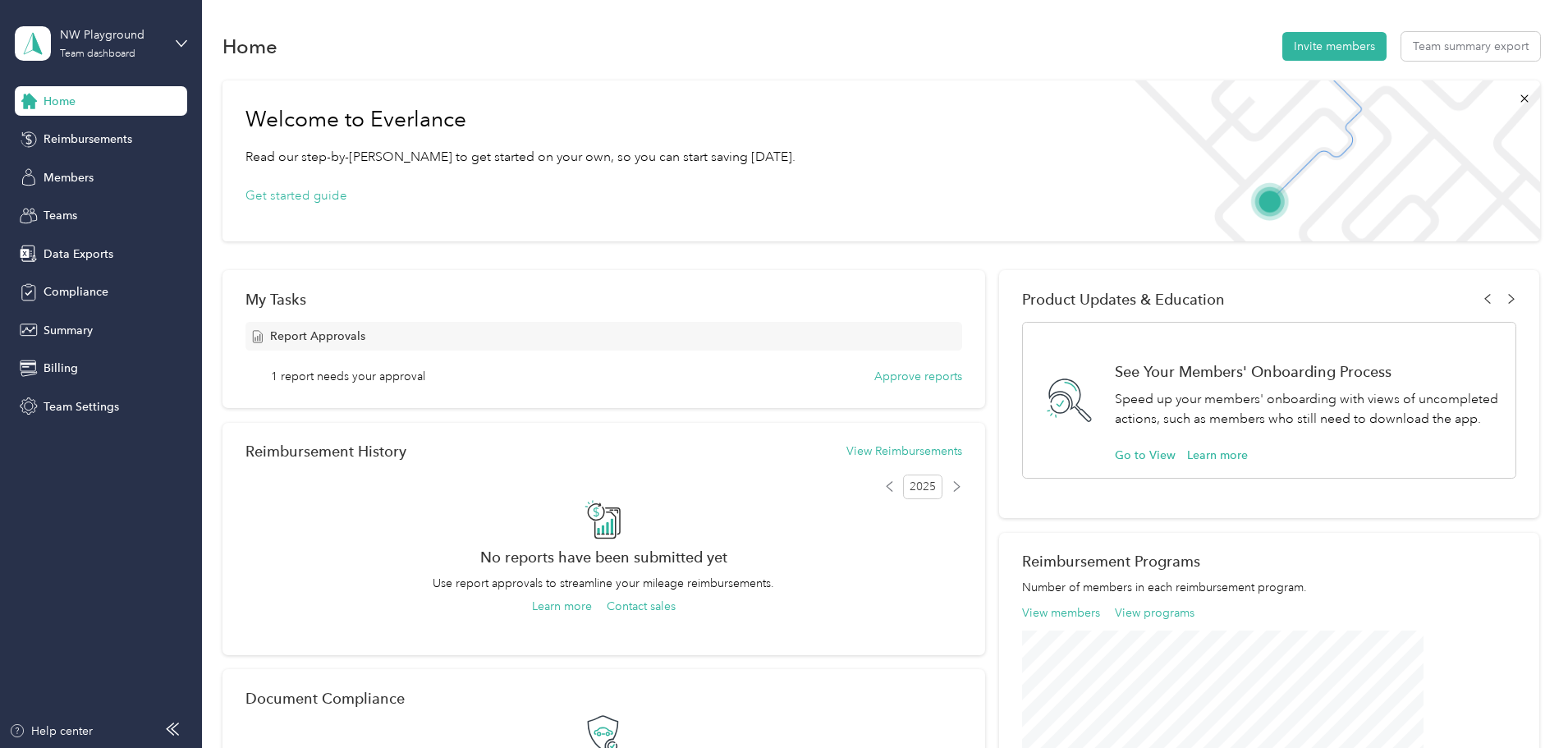 click on "Home" at bounding box center [101, 101] 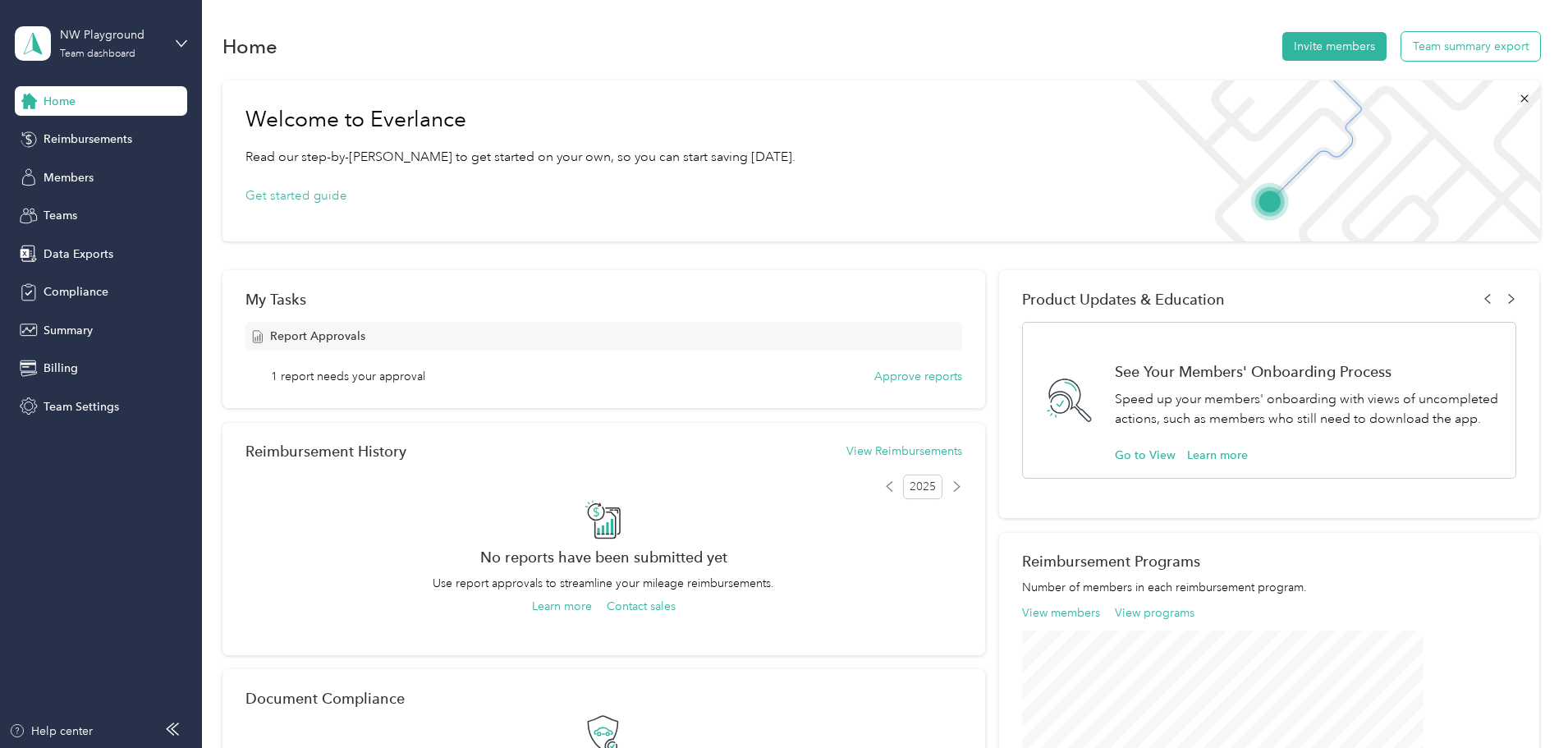 click on "Team summary export" at bounding box center [1470, 46] 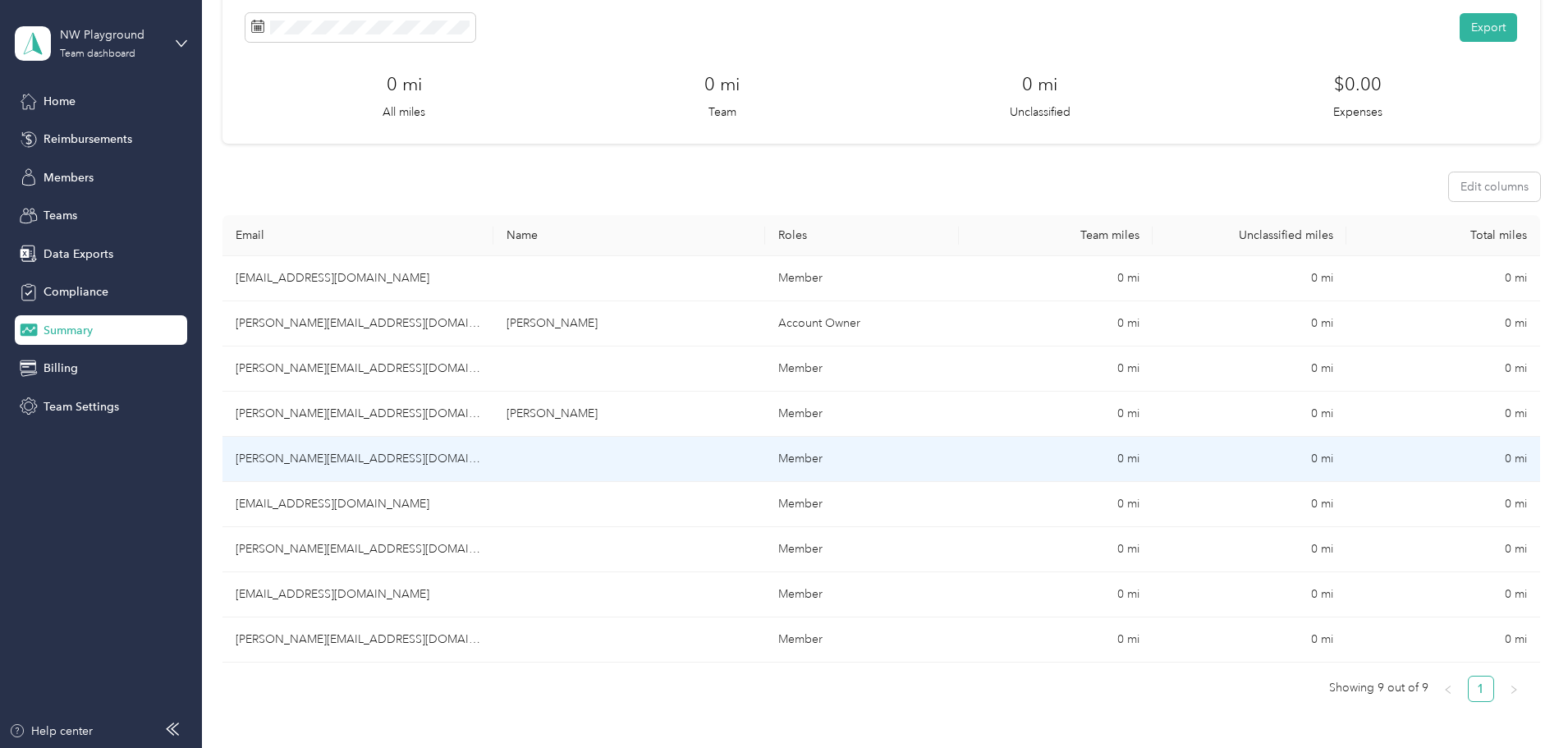 scroll, scrollTop: 164, scrollLeft: 0, axis: vertical 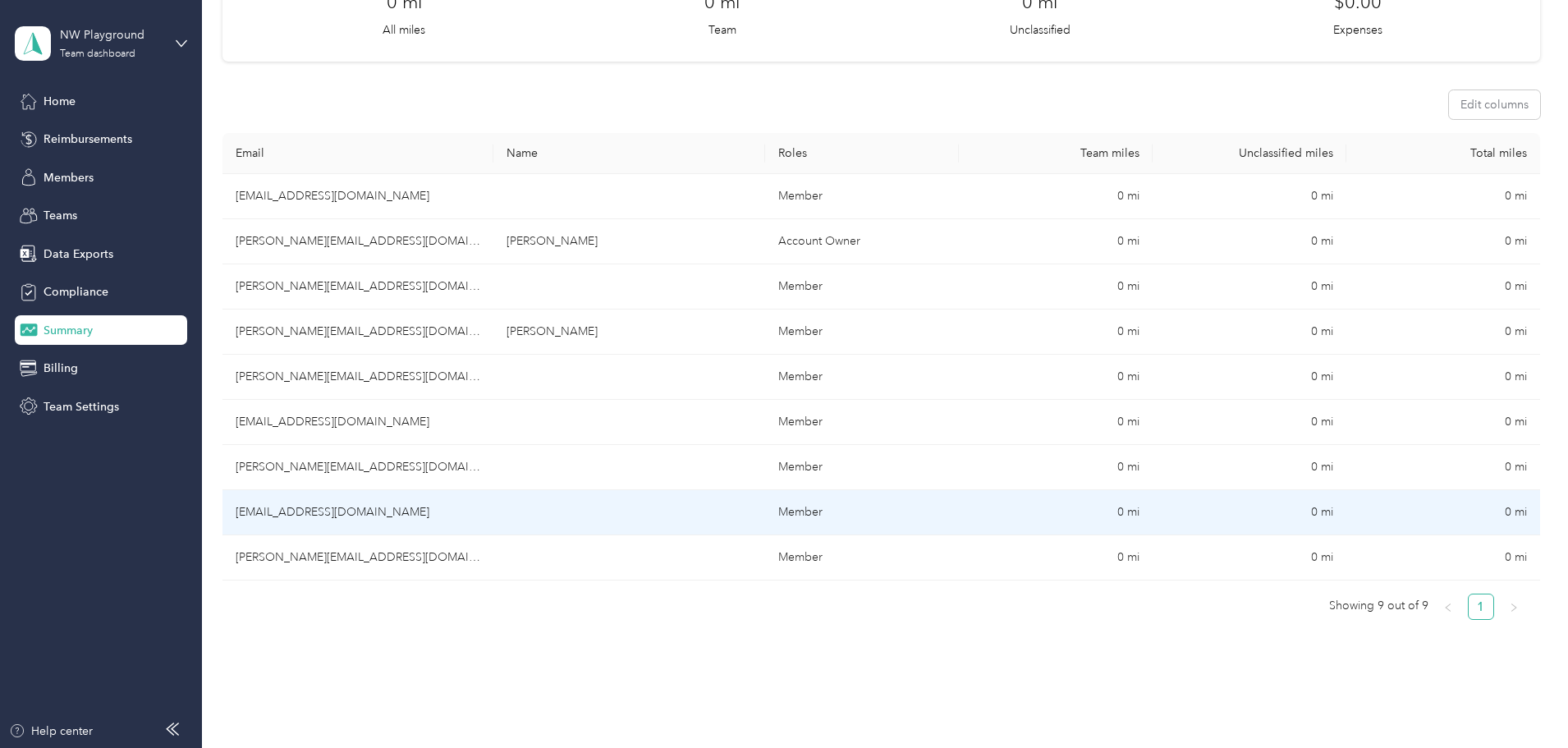 click on "[EMAIL_ADDRESS][DOMAIN_NAME]" at bounding box center (358, 512) 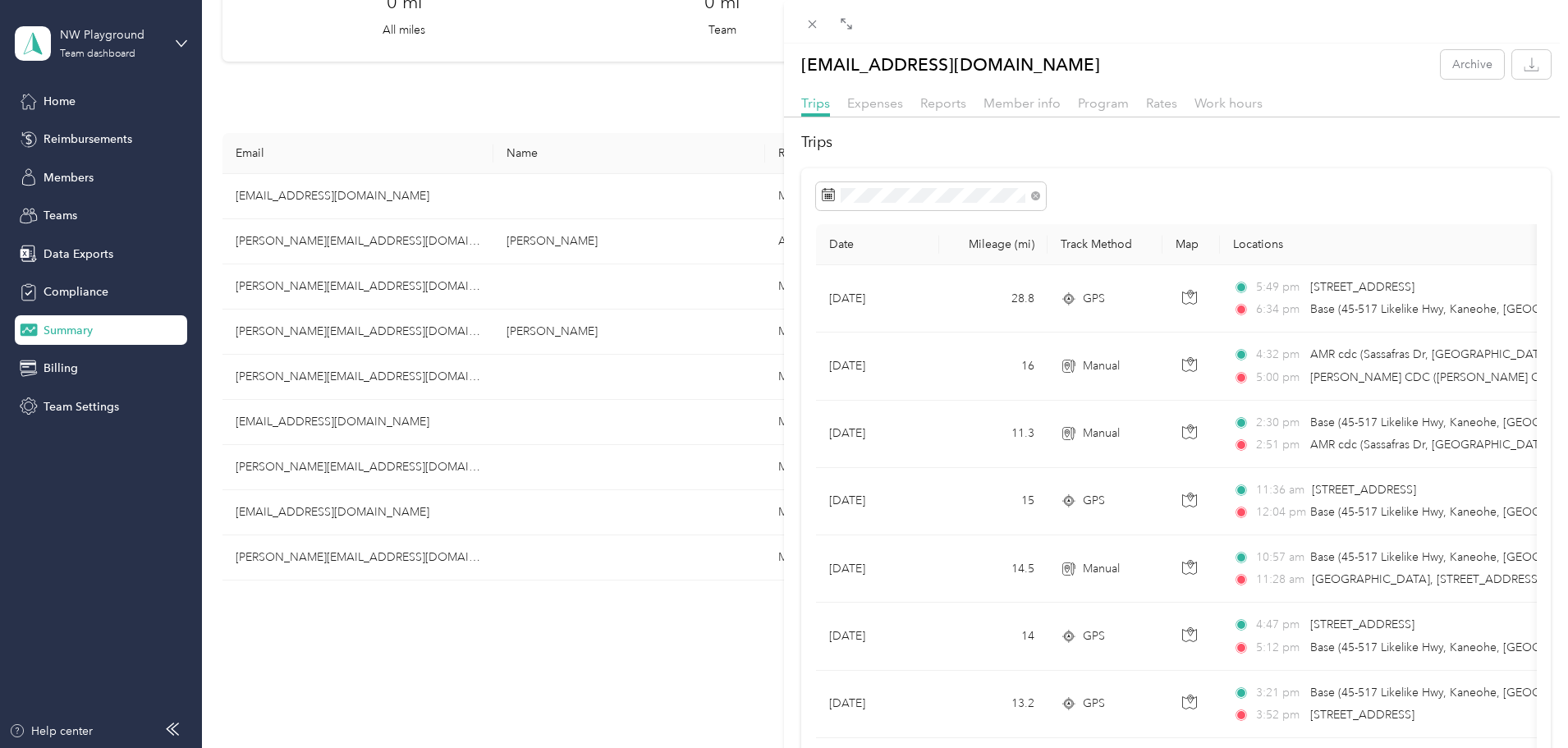 scroll, scrollTop: 0, scrollLeft: 0, axis: both 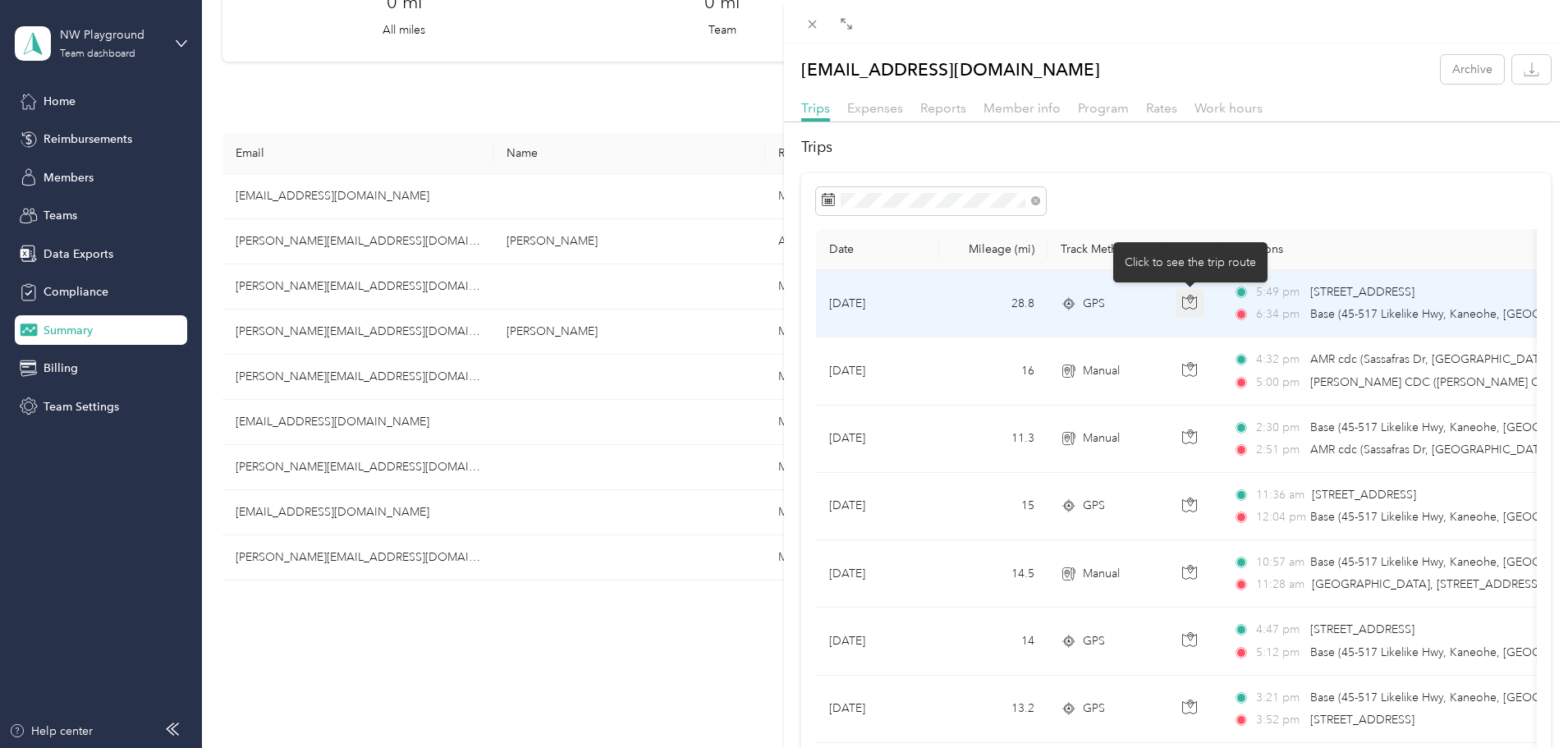 click 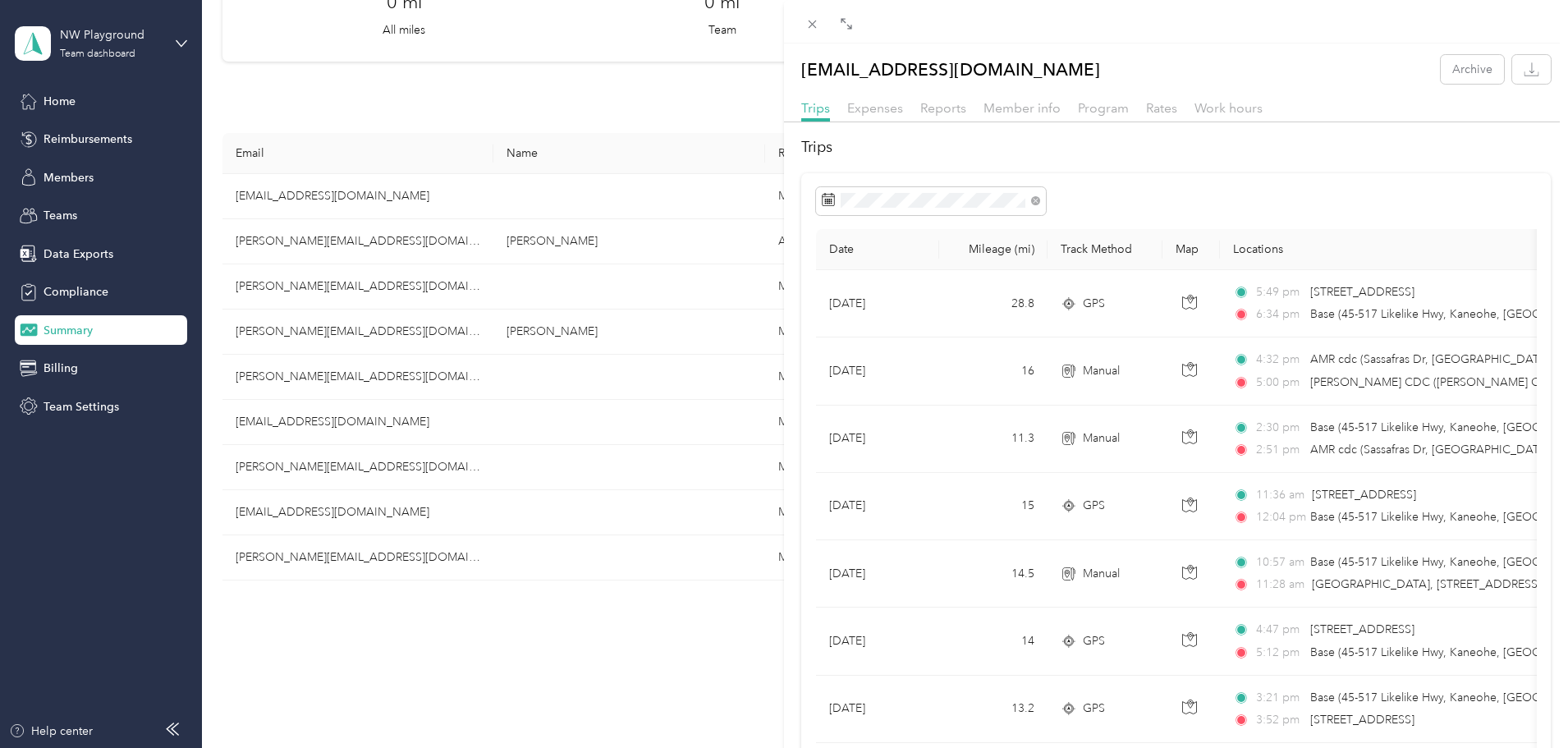 click on "Date Mileage (mi) Track Method Map Locations Mileage value Purpose               [DATE] 28.8 GPS 5:49 pm [STREET_ADDRESS] 6:34 pm Base (45-517 Likelike Hwy, [GEOGRAPHIC_DATA], [GEOGRAPHIC_DATA], [GEOGRAPHIC_DATA] , [GEOGRAPHIC_DATA], [GEOGRAPHIC_DATA]) $20.16 Installation/PreCon - CloseOut Meeting [DATE] 16 Manual 4:32 pm AMR cdc (Sassafras Dr, [GEOGRAPHIC_DATA], [GEOGRAPHIC_DATA], [GEOGRAPHIC_DATA], [GEOGRAPHIC_DATA], [GEOGRAPHIC_DATA]) 5:00 pm [PERSON_NAME] CDC ([PERSON_NAME] CDC, [GEOGRAPHIC_DATA][PERSON_NAME] , [GEOGRAPHIC_DATA], [GEOGRAPHIC_DATA]) $11.20 Installation/PreCon - CloseOut Meeting [DATE] 11.3 Manual 2:30 pm Base (45-517 Likelike Hwy, [GEOGRAPHIC_DATA], [GEOGRAPHIC_DATA], [GEOGRAPHIC_DATA] , [GEOGRAPHIC_DATA], [GEOGRAPHIC_DATA]) 2:51 pm AMR cdc (Sassafras Dr, [GEOGRAPHIC_DATA], [GEOGRAPHIC_DATA], [GEOGRAPHIC_DATA], [GEOGRAPHIC_DATA], [GEOGRAPHIC_DATA]) $7.91 Installation/PreCon - CloseOut Meeting [DATE] 15 GPS 11:36 am [STREET_ADDRESS] 12:04 pm Base (45-517 Likelike Hwy, [GEOGRAPHIC_DATA], [GEOGRAPHIC_DATA], [GEOGRAPHIC_DATA] , Kāneʻohe, [GEOGRAPHIC_DATA]) $10.50 Sales Call [DATE] 14.5 Manual 10:57 am 11:28 am $10.15 Sales Call [DATE] 14 GPS 4:47 pm 5:12 pm" at bounding box center (1176, 832) 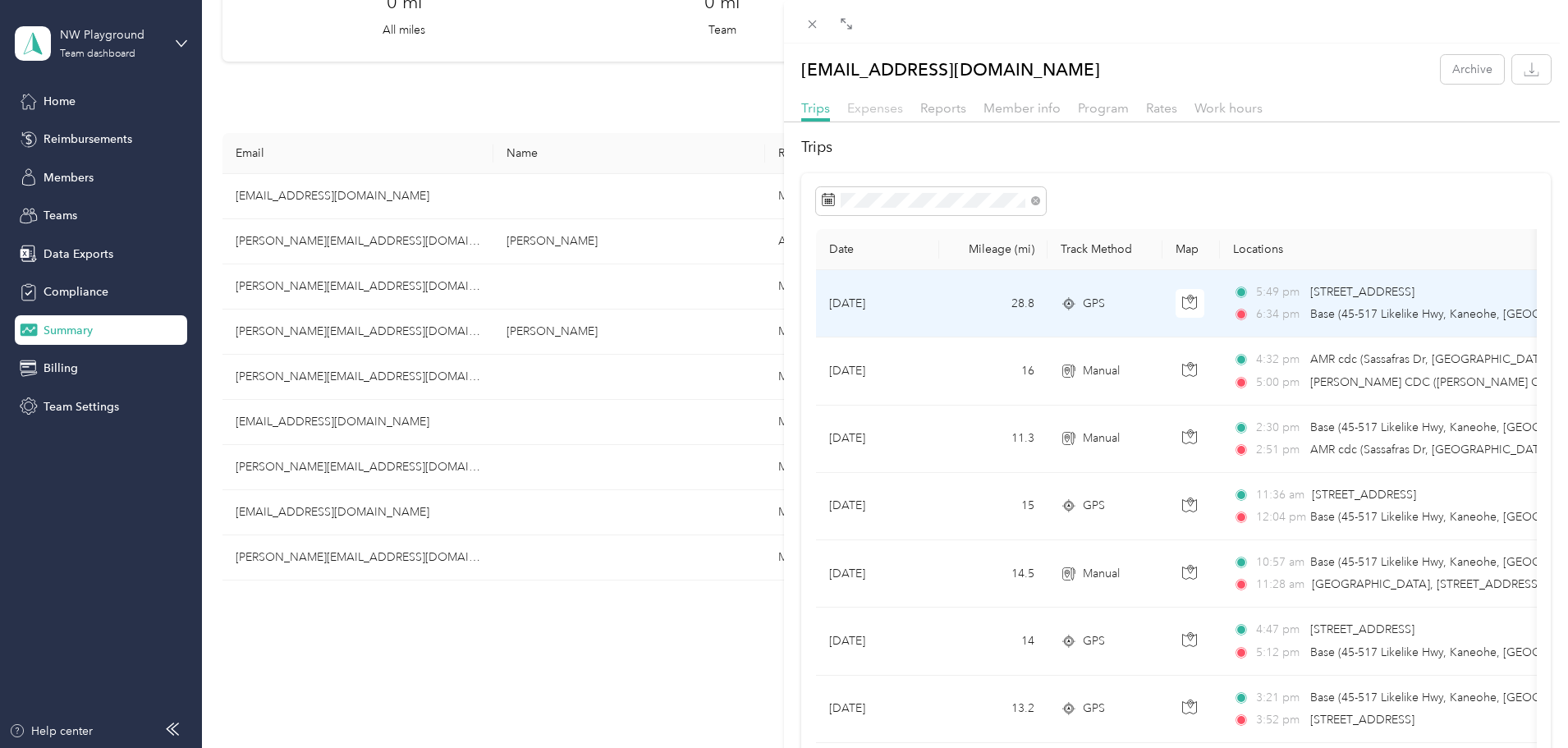 click on "Expenses" at bounding box center (875, 108) 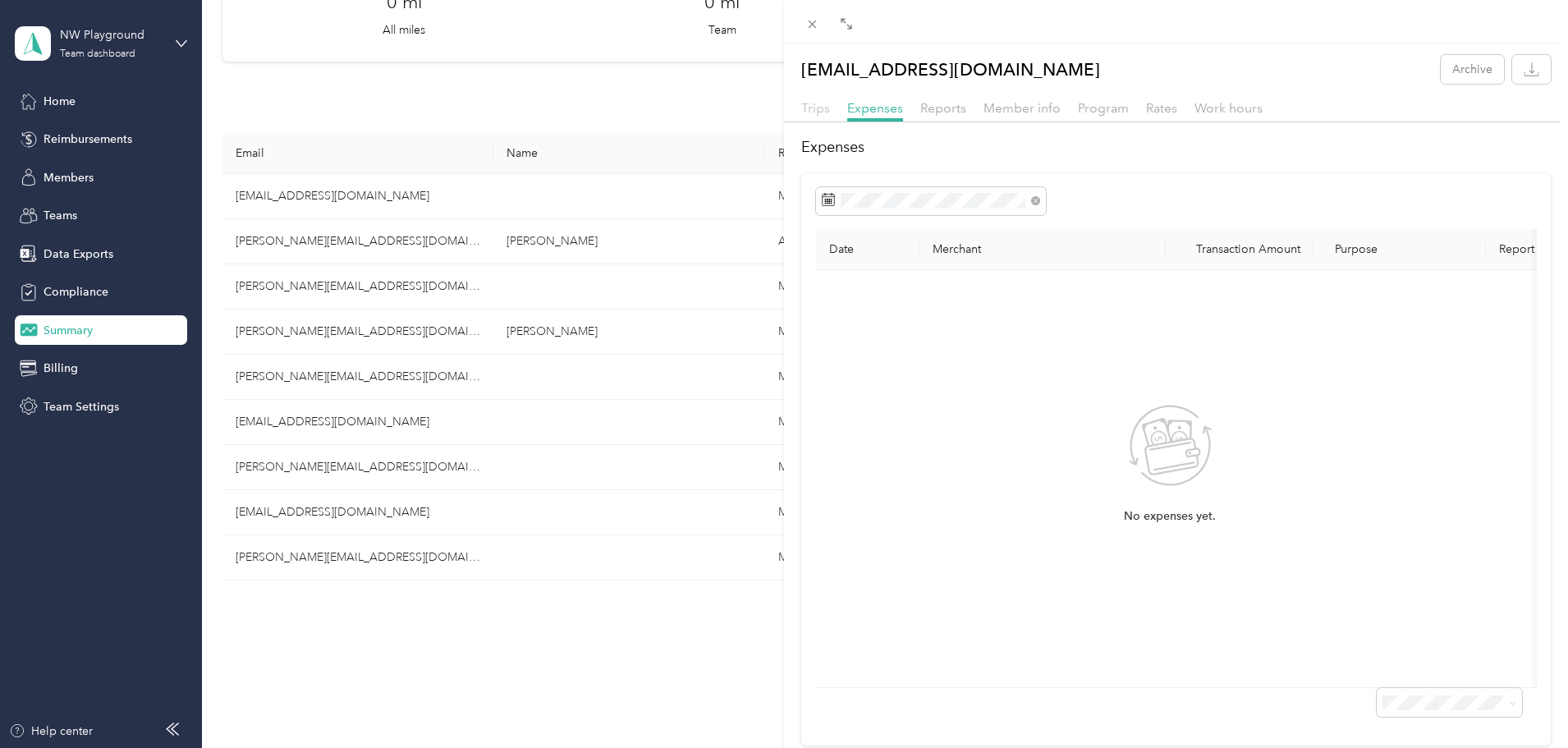 click on "Trips" at bounding box center [815, 108] 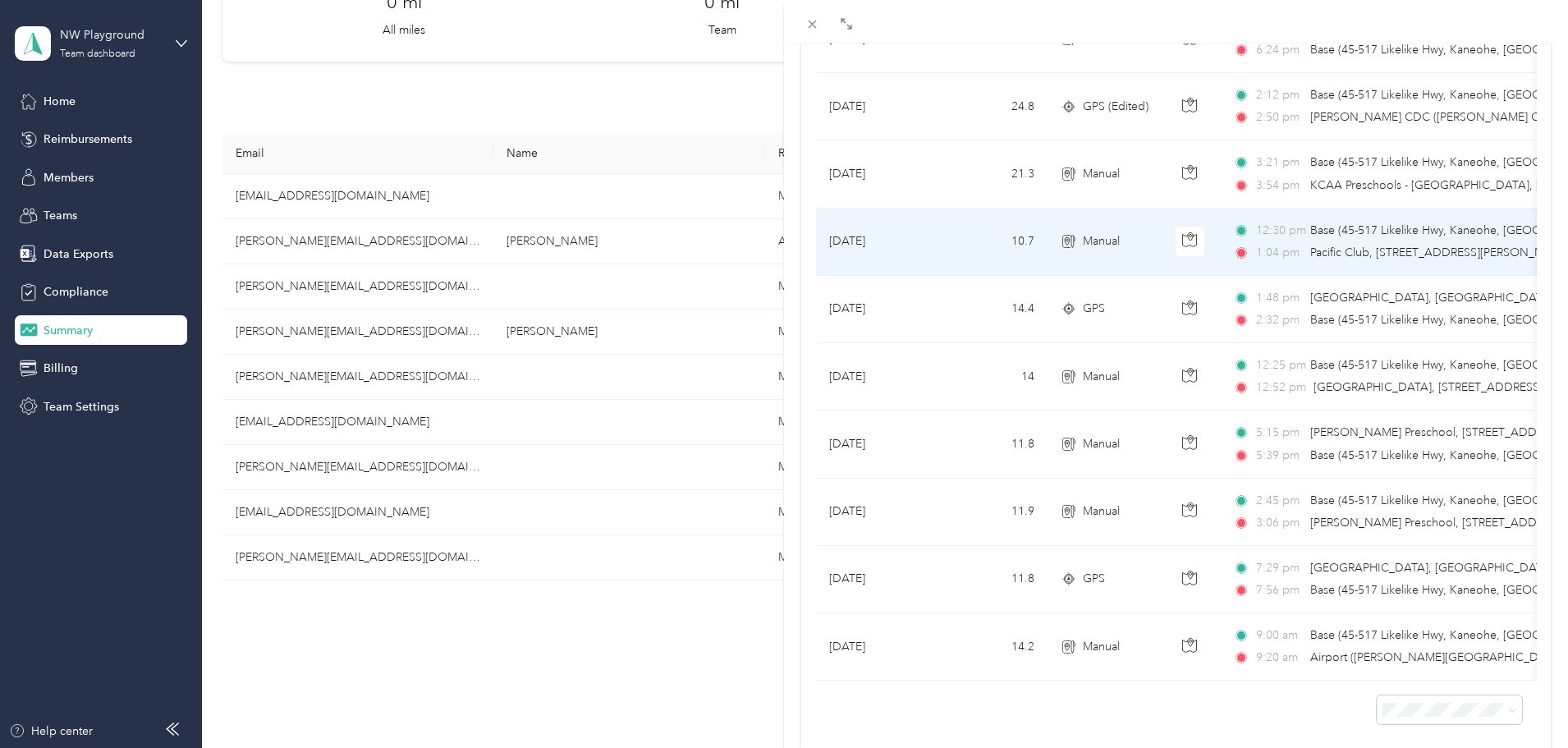 scroll, scrollTop: 810, scrollLeft: 0, axis: vertical 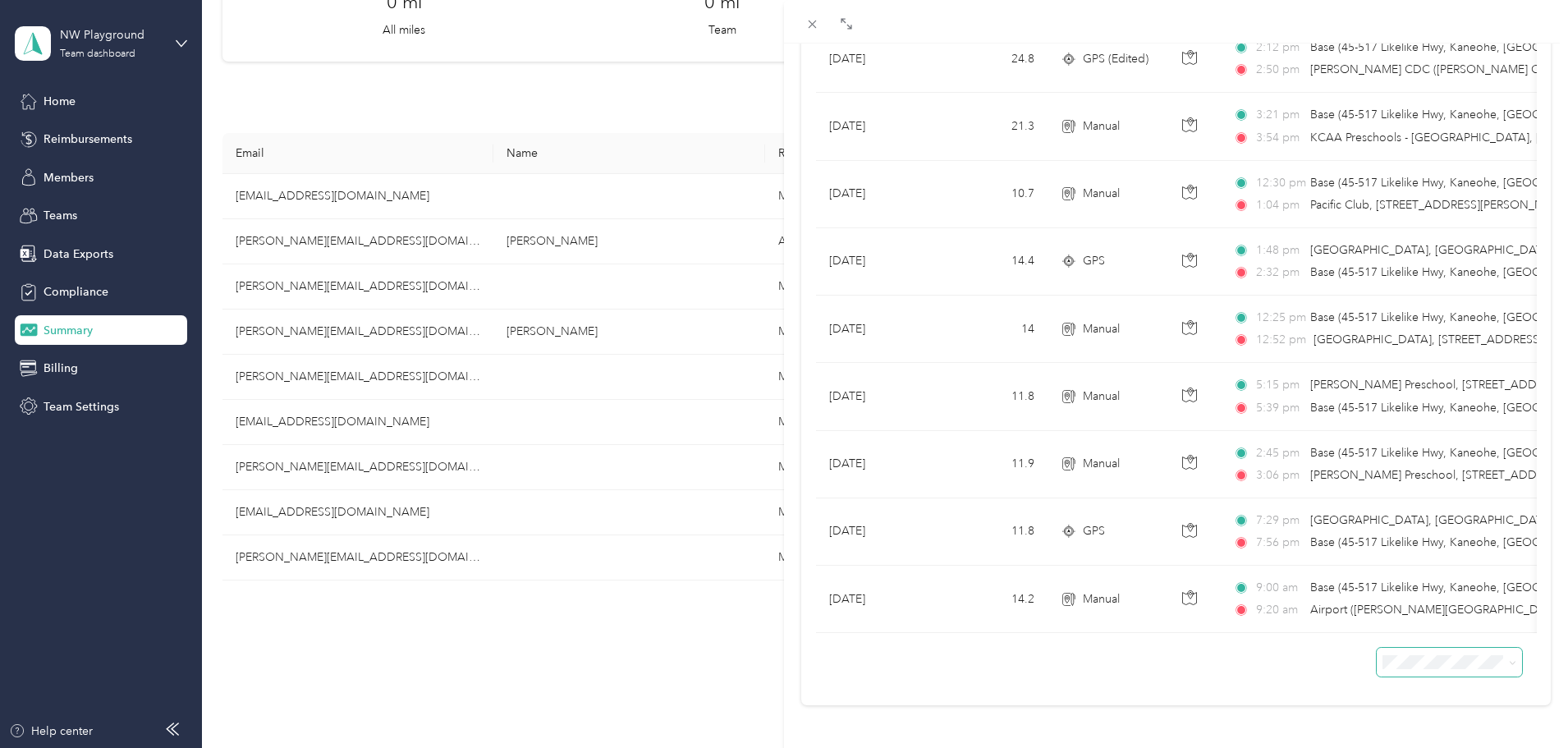 click at bounding box center [1510, 662] 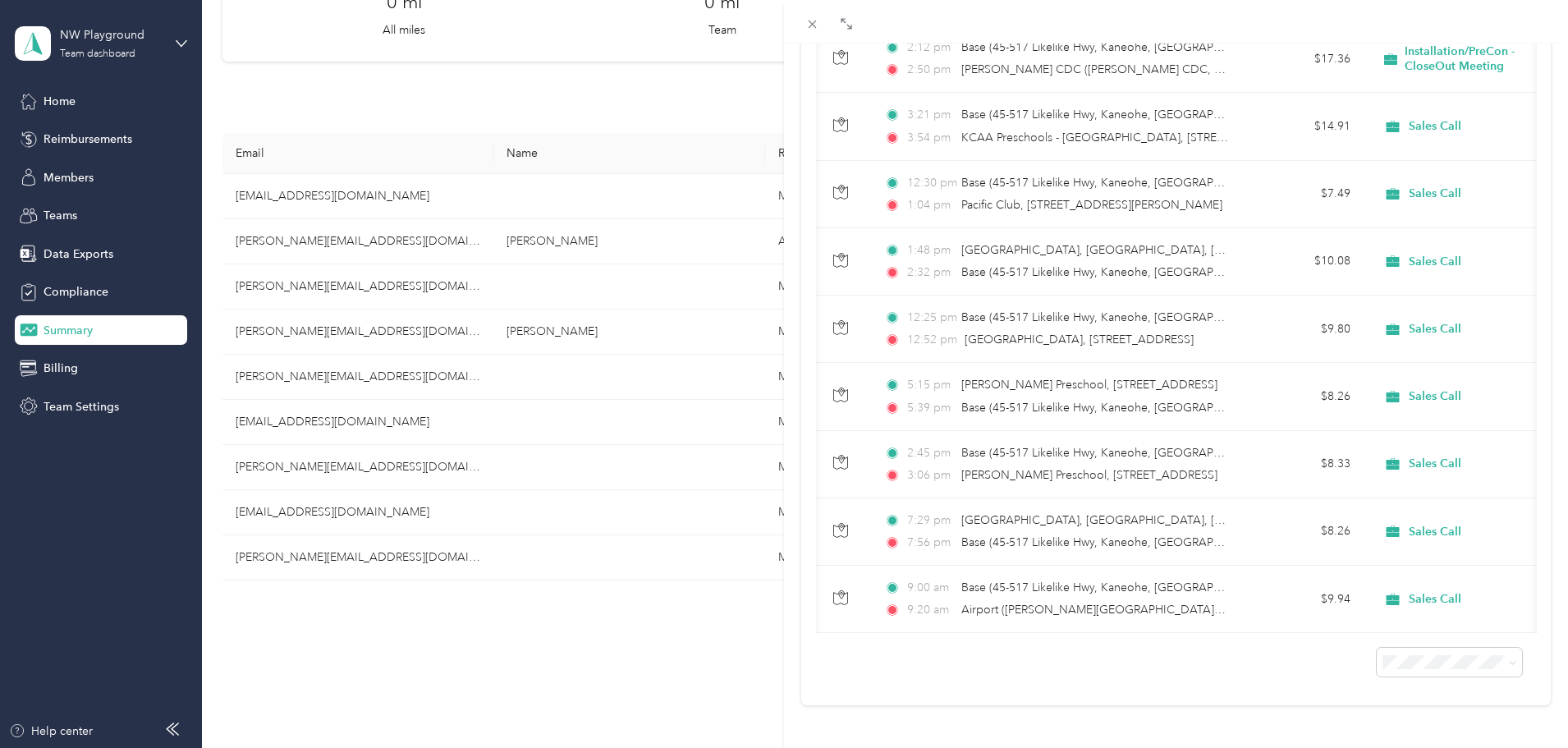 scroll, scrollTop: 0, scrollLeft: 418, axis: horizontal 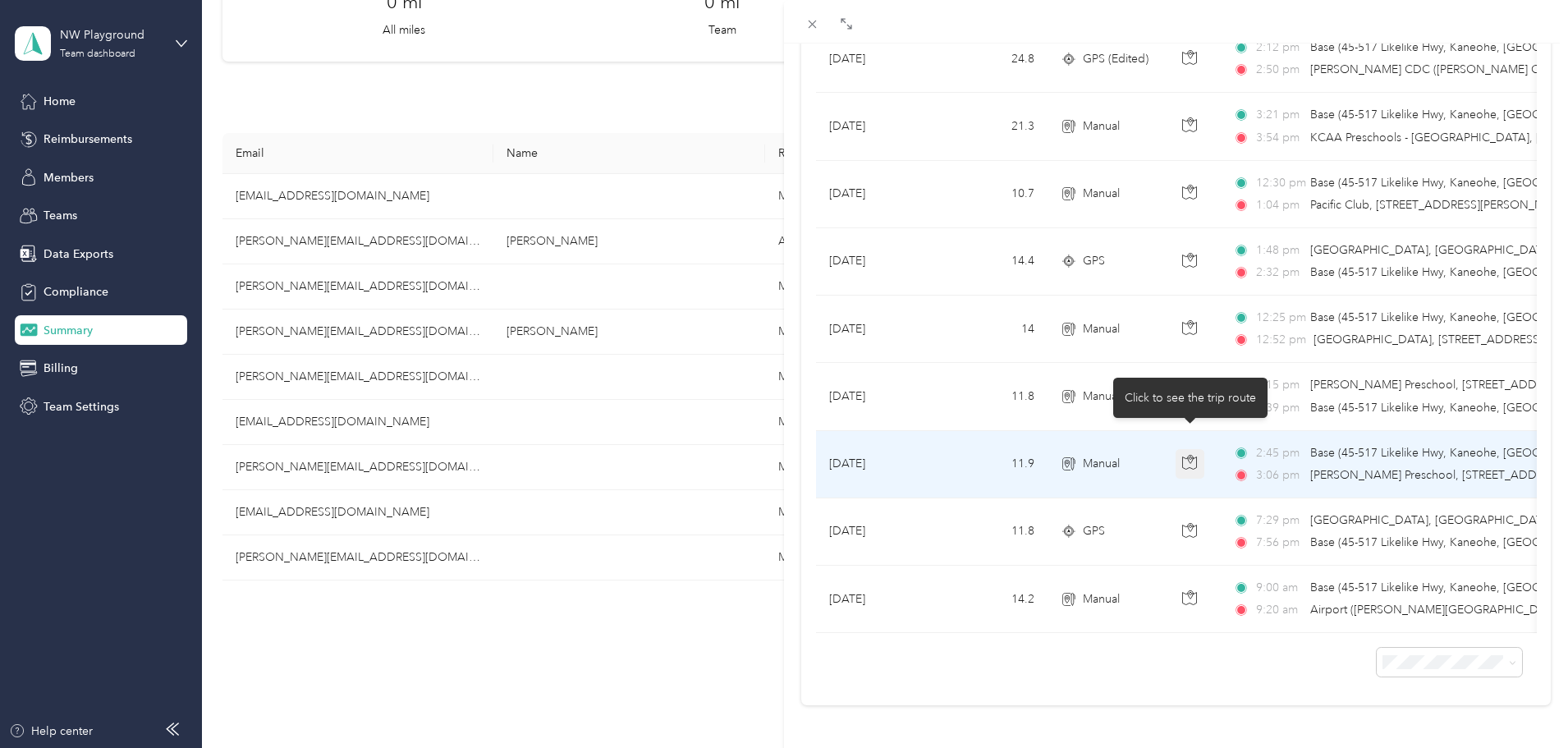 click 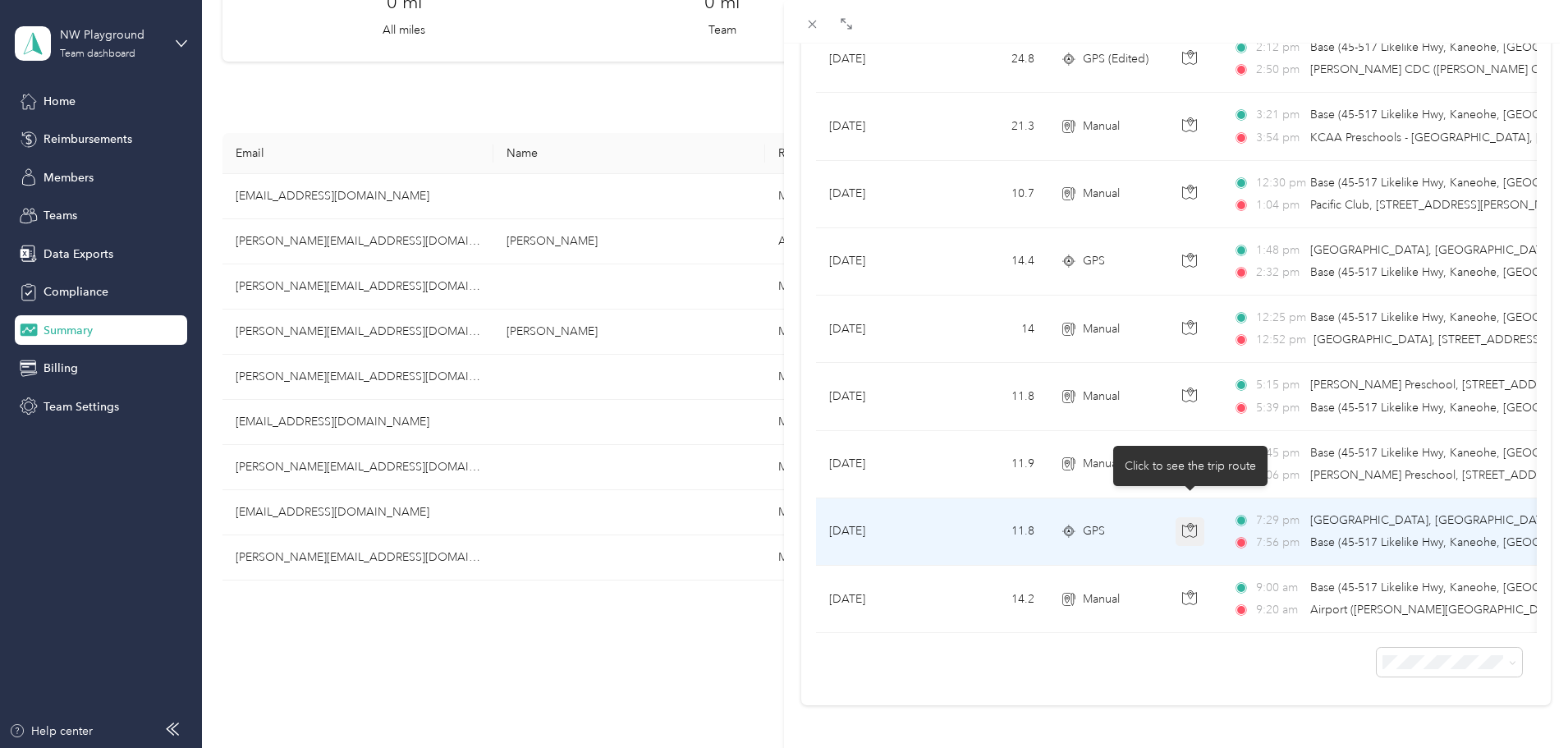 click 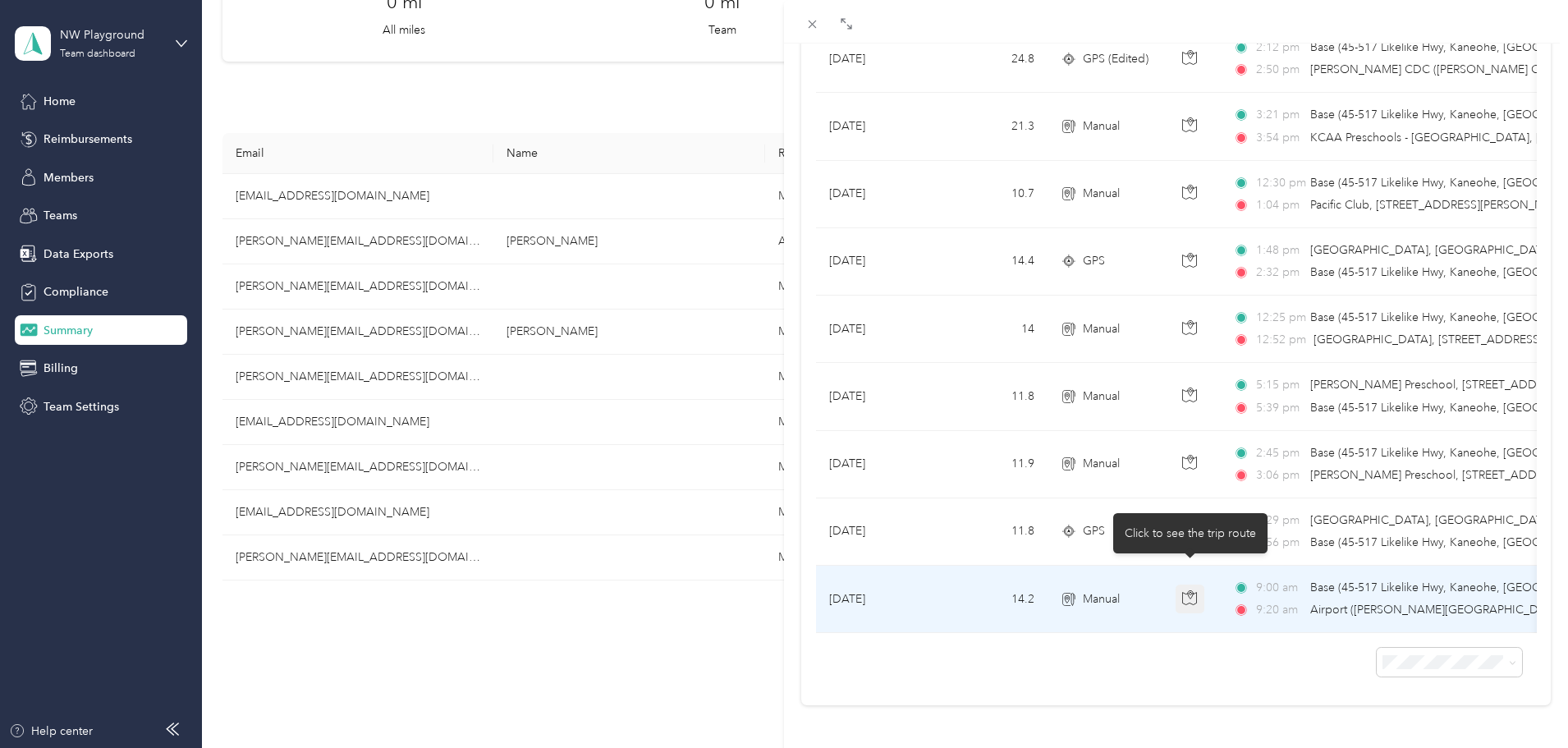 click 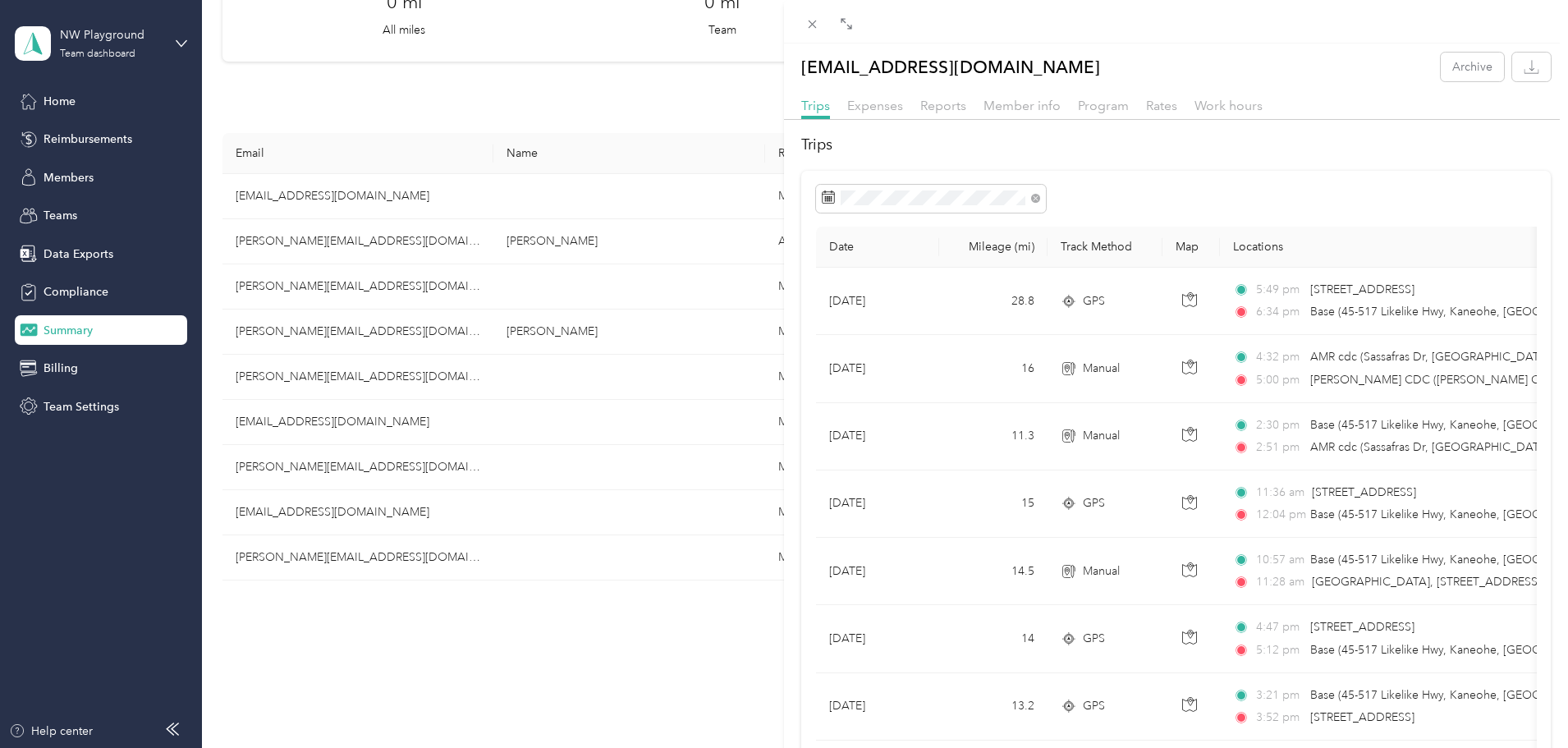 scroll, scrollTop: 0, scrollLeft: 0, axis: both 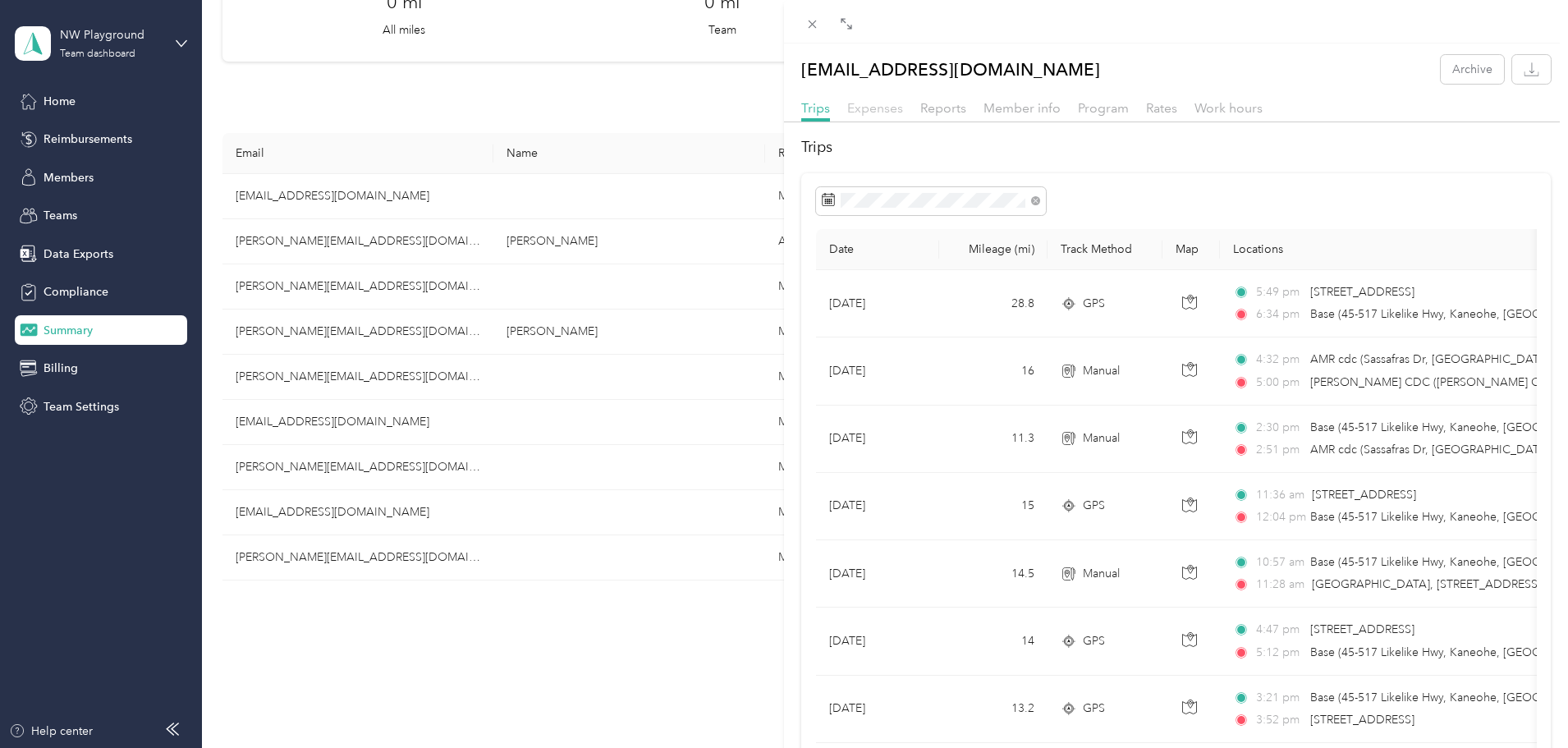 click on "Expenses" at bounding box center (875, 108) 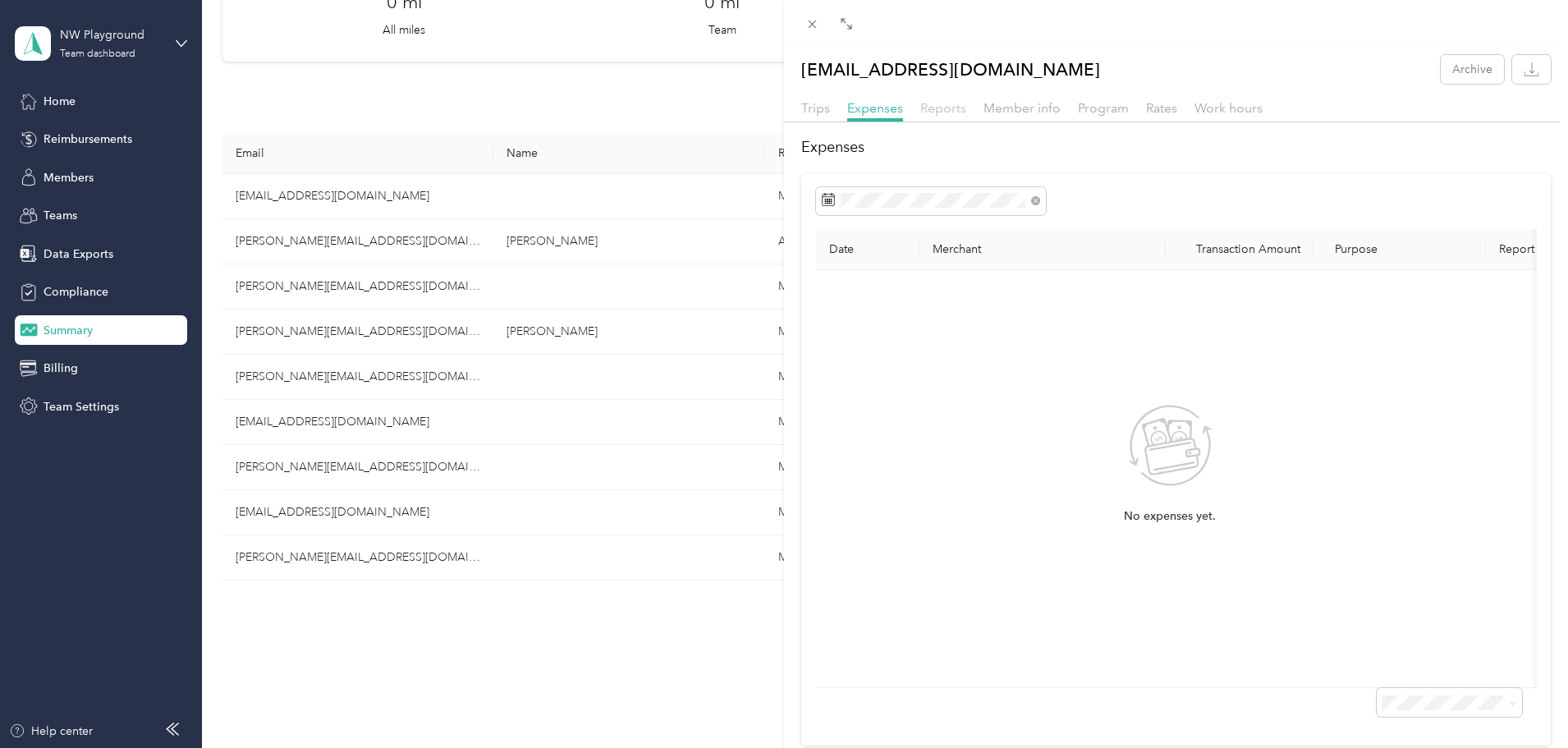 click on "Reports" at bounding box center [943, 108] 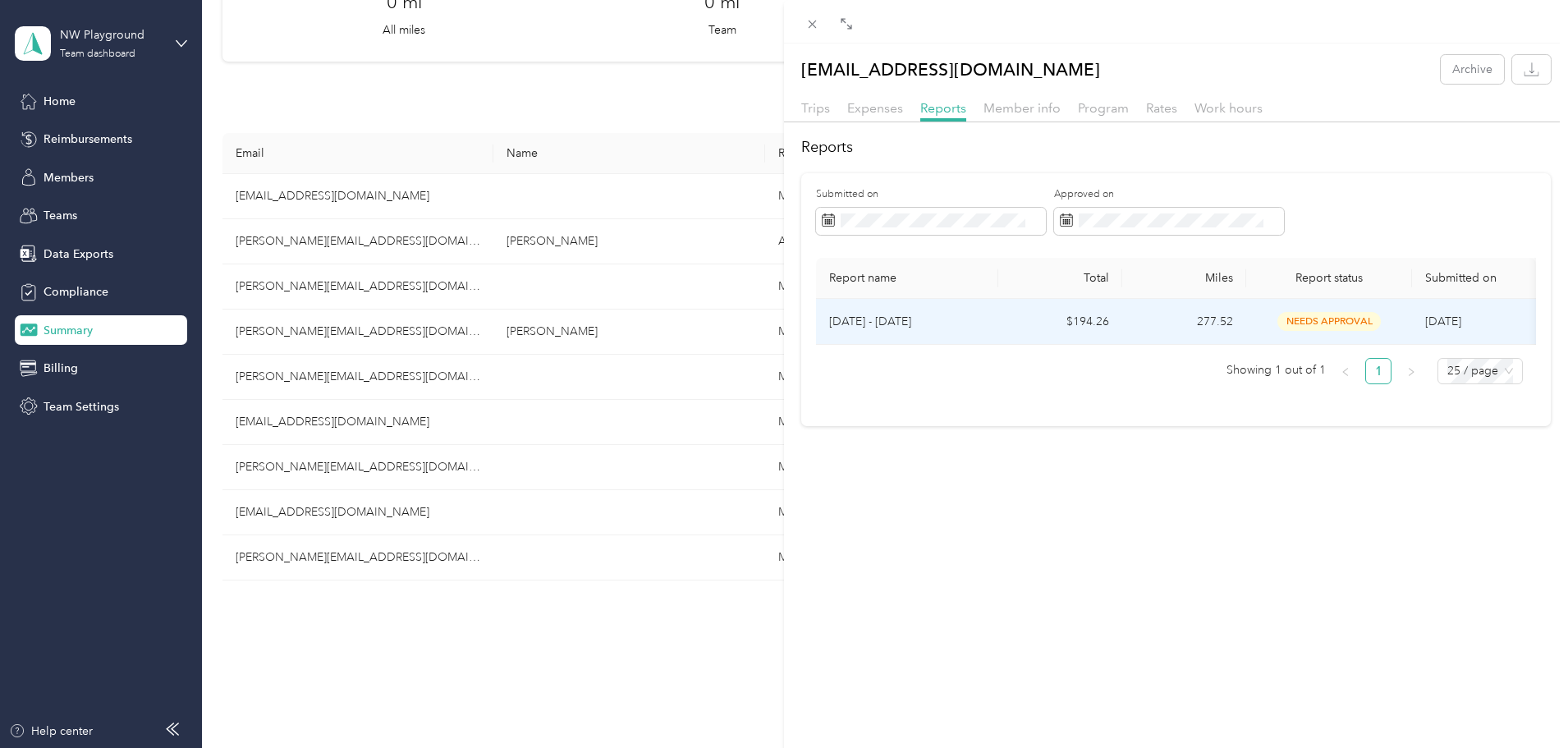 click on "needs approval" at bounding box center [1329, 321] 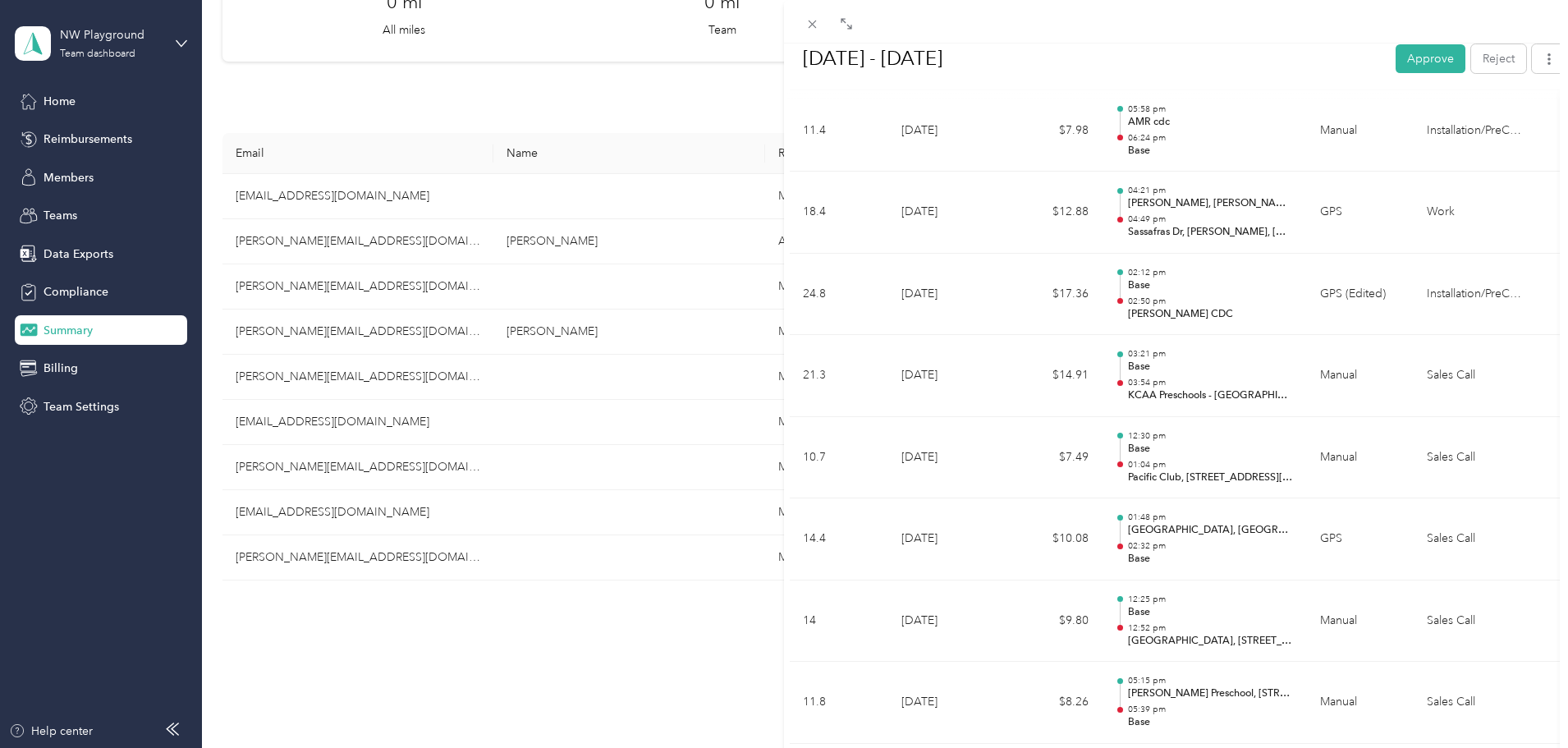 scroll, scrollTop: 1067, scrollLeft: 0, axis: vertical 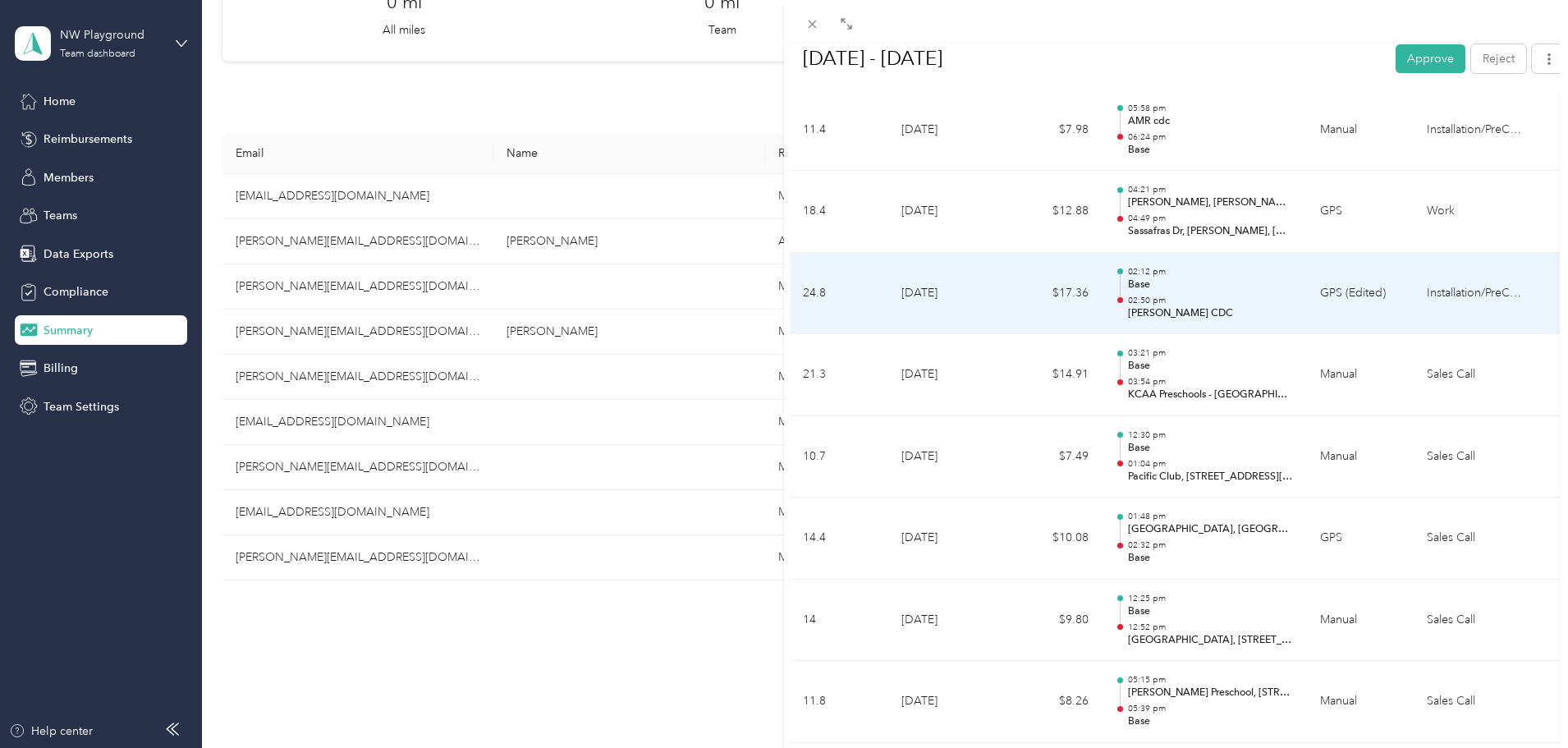 click on "GPS (Edited)" at bounding box center (1360, 294) 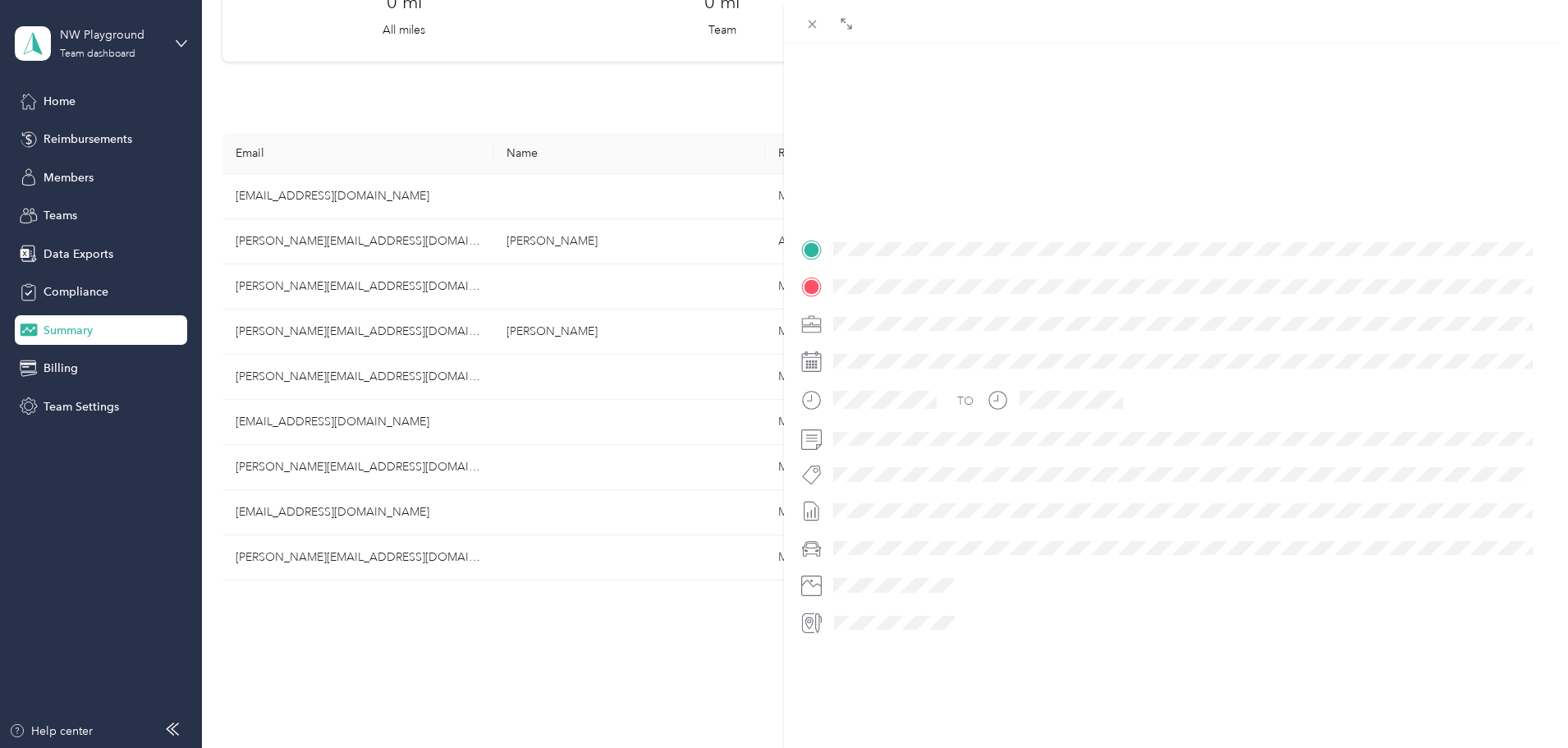 scroll, scrollTop: 200, scrollLeft: 0, axis: vertical 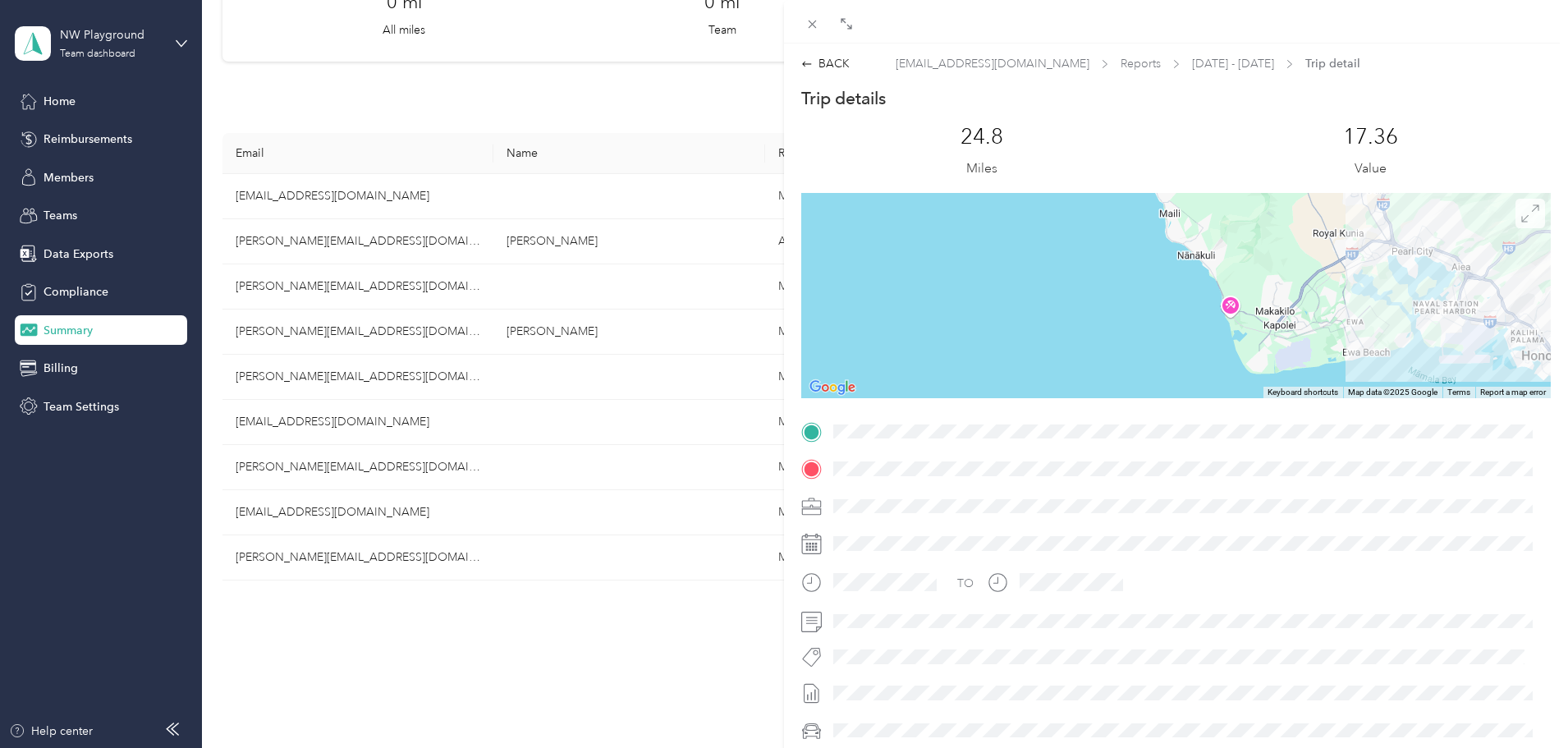 click at bounding box center [1530, 213] 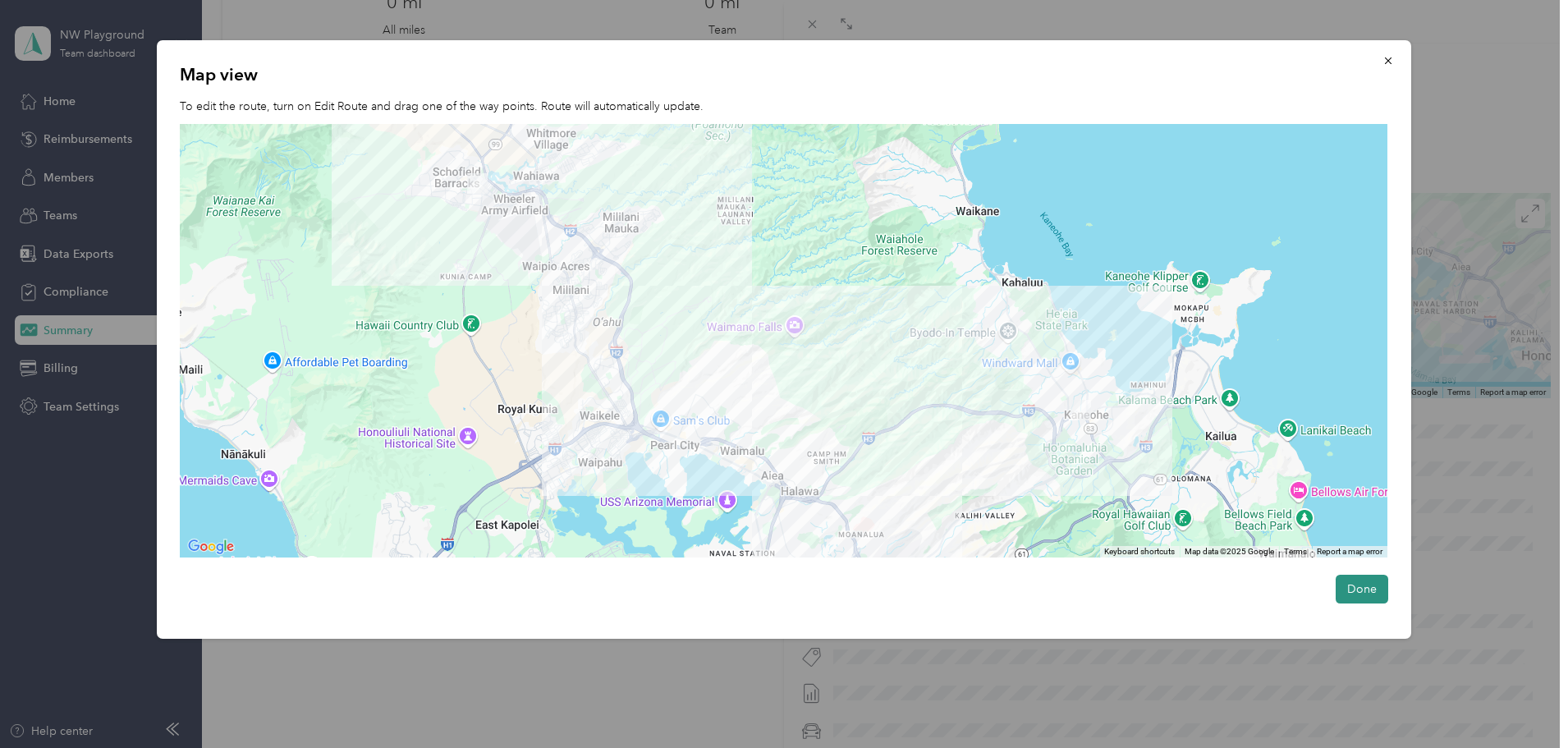 click on "Done" at bounding box center [1362, 589] 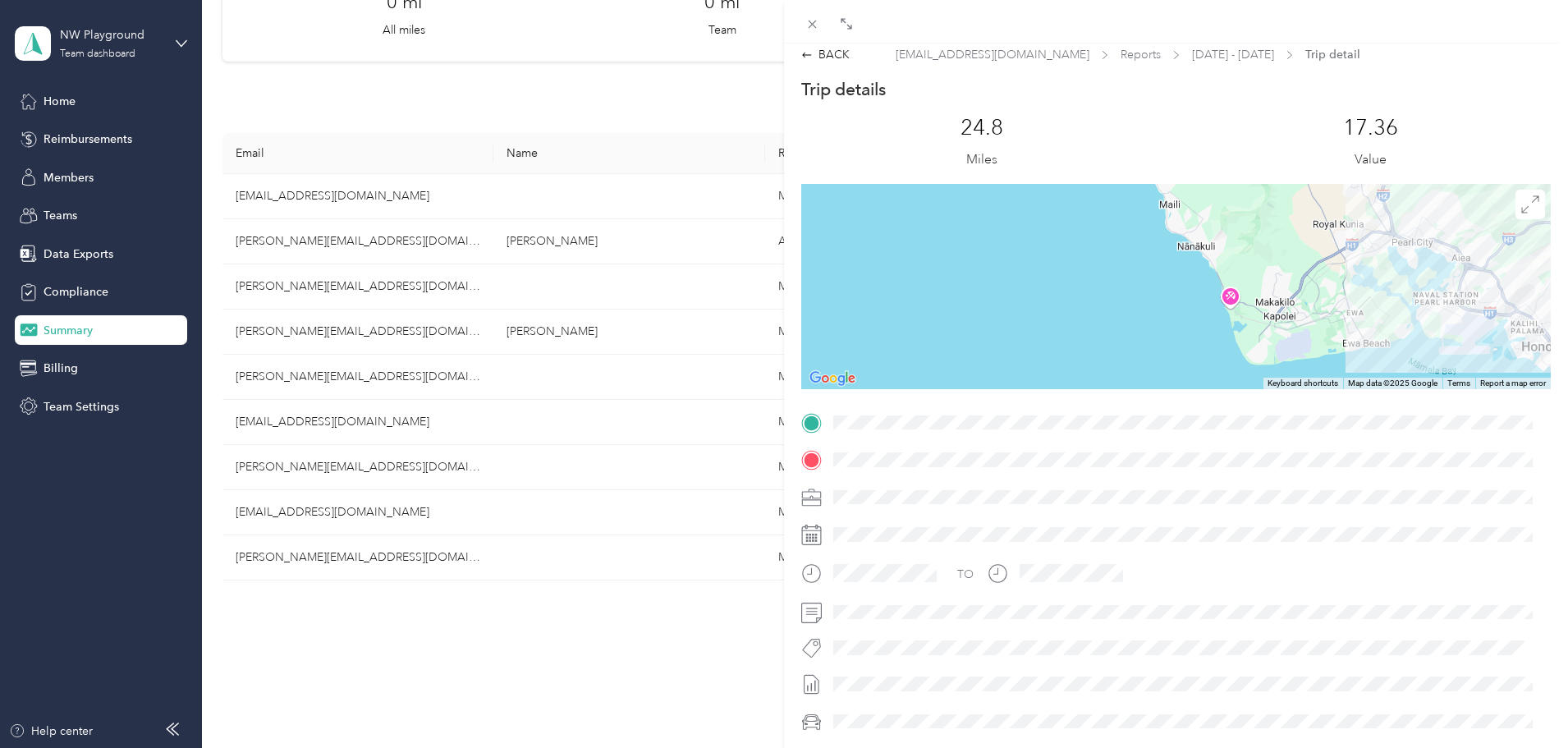 scroll, scrollTop: 0, scrollLeft: 0, axis: both 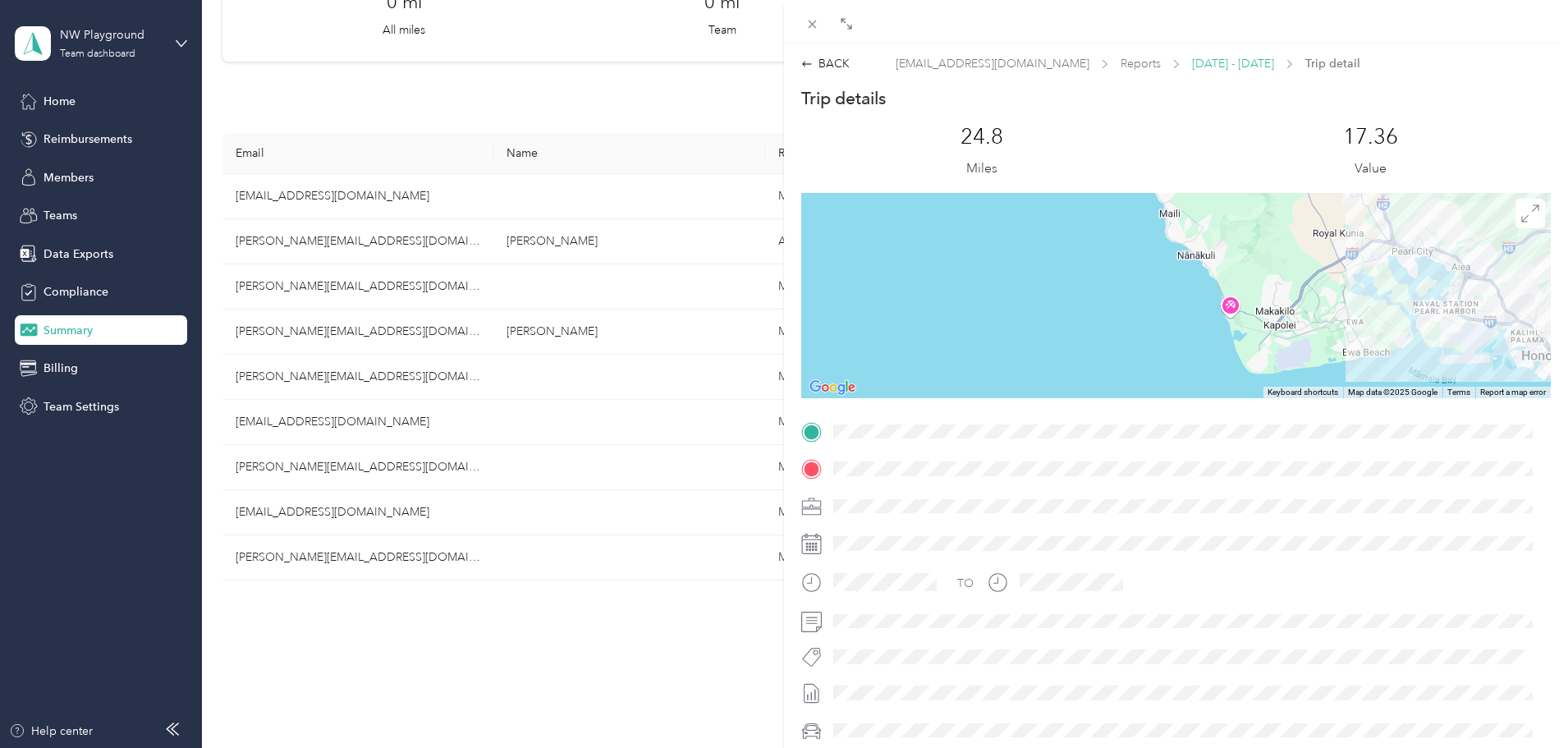 click on "[DATE] - [DATE]" at bounding box center (1233, 63) 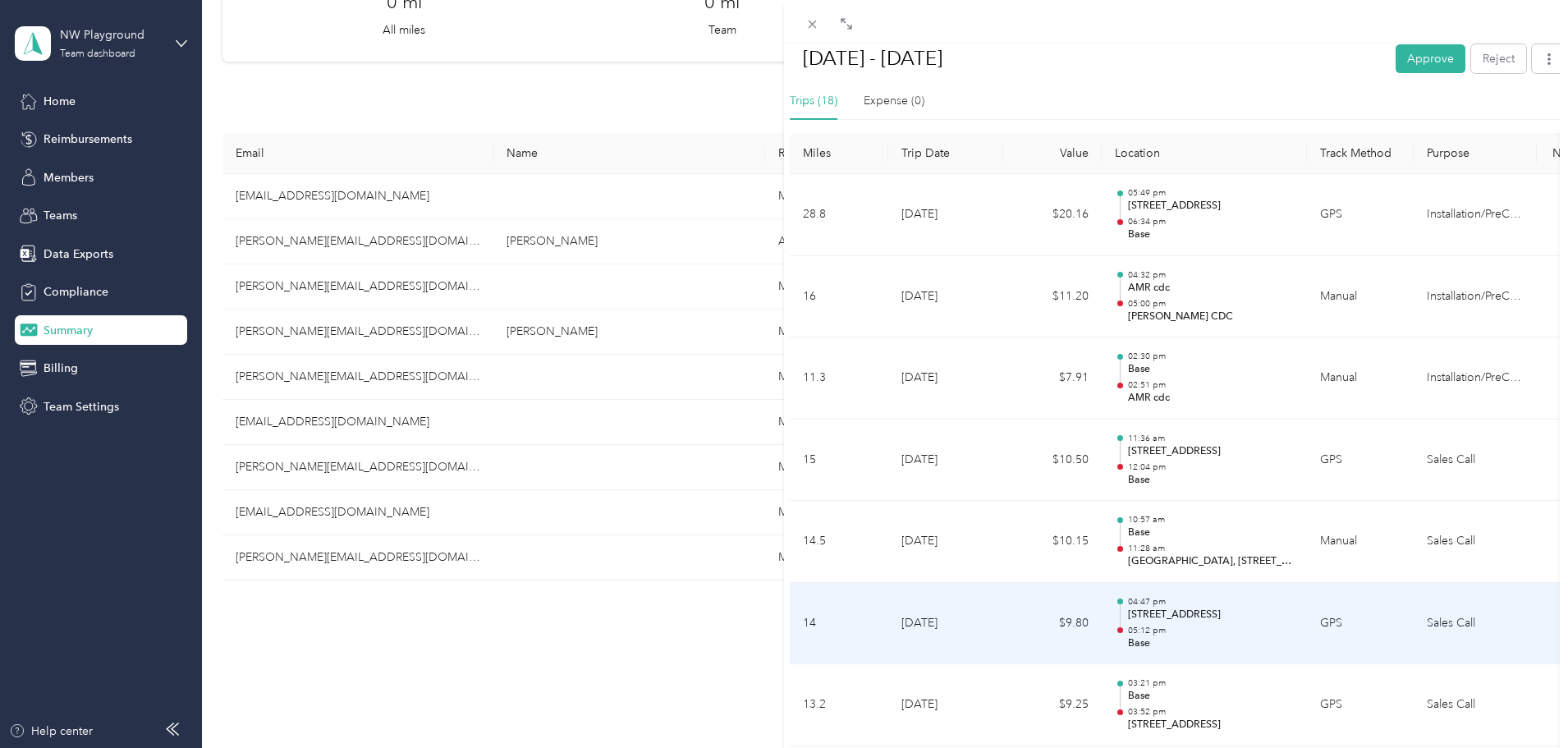 scroll, scrollTop: 328, scrollLeft: 0, axis: vertical 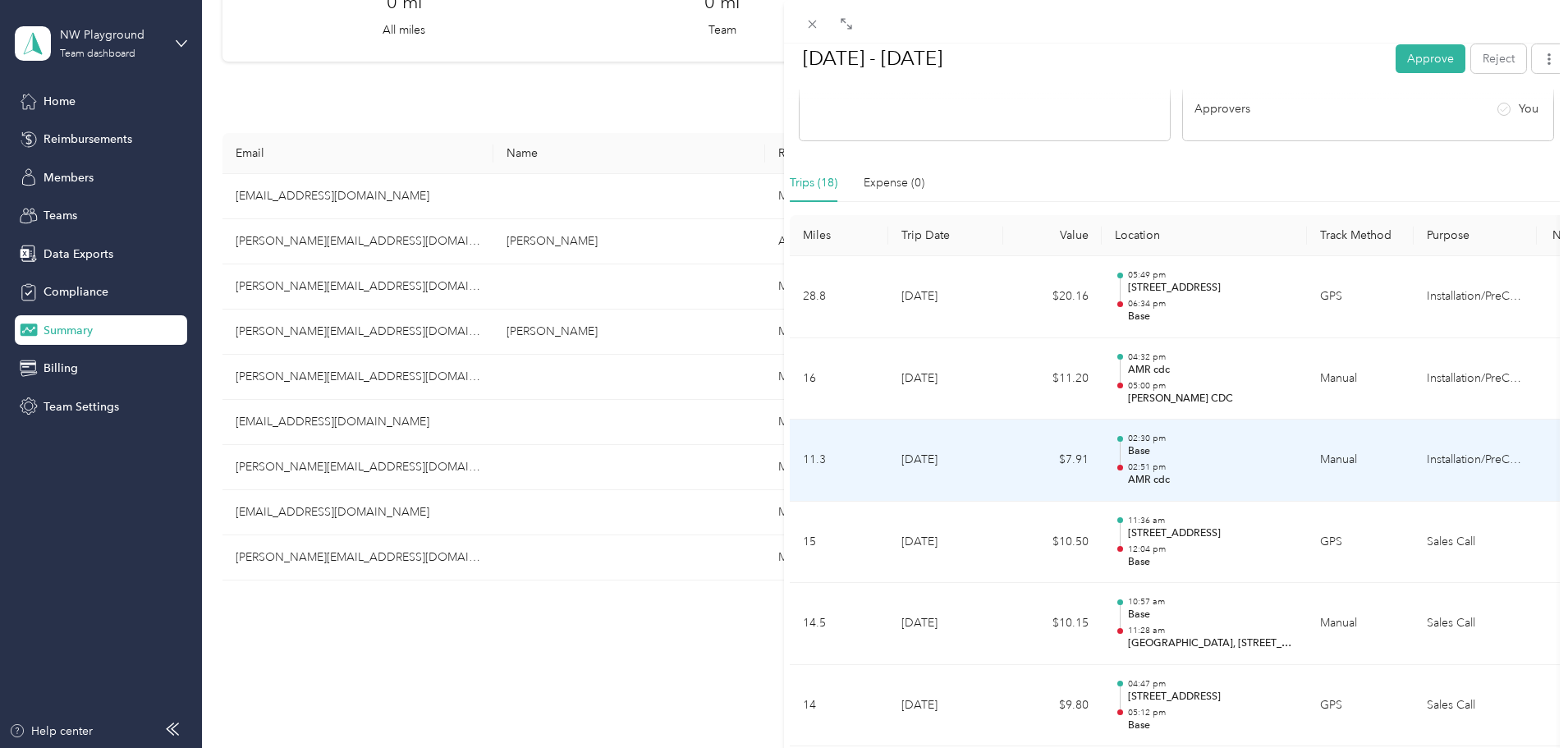 click on "[DATE]" at bounding box center [946, 461] 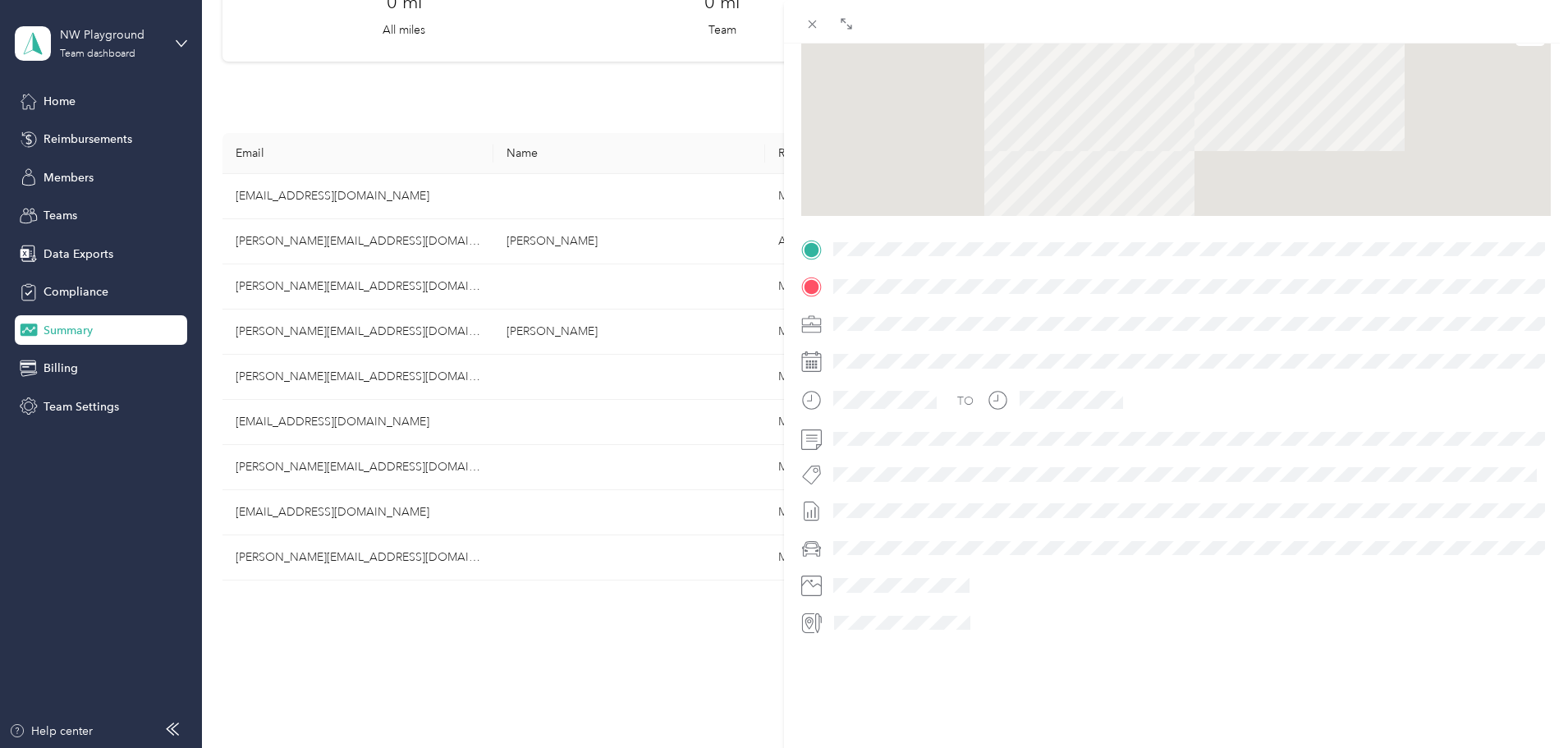scroll, scrollTop: 200, scrollLeft: 0, axis: vertical 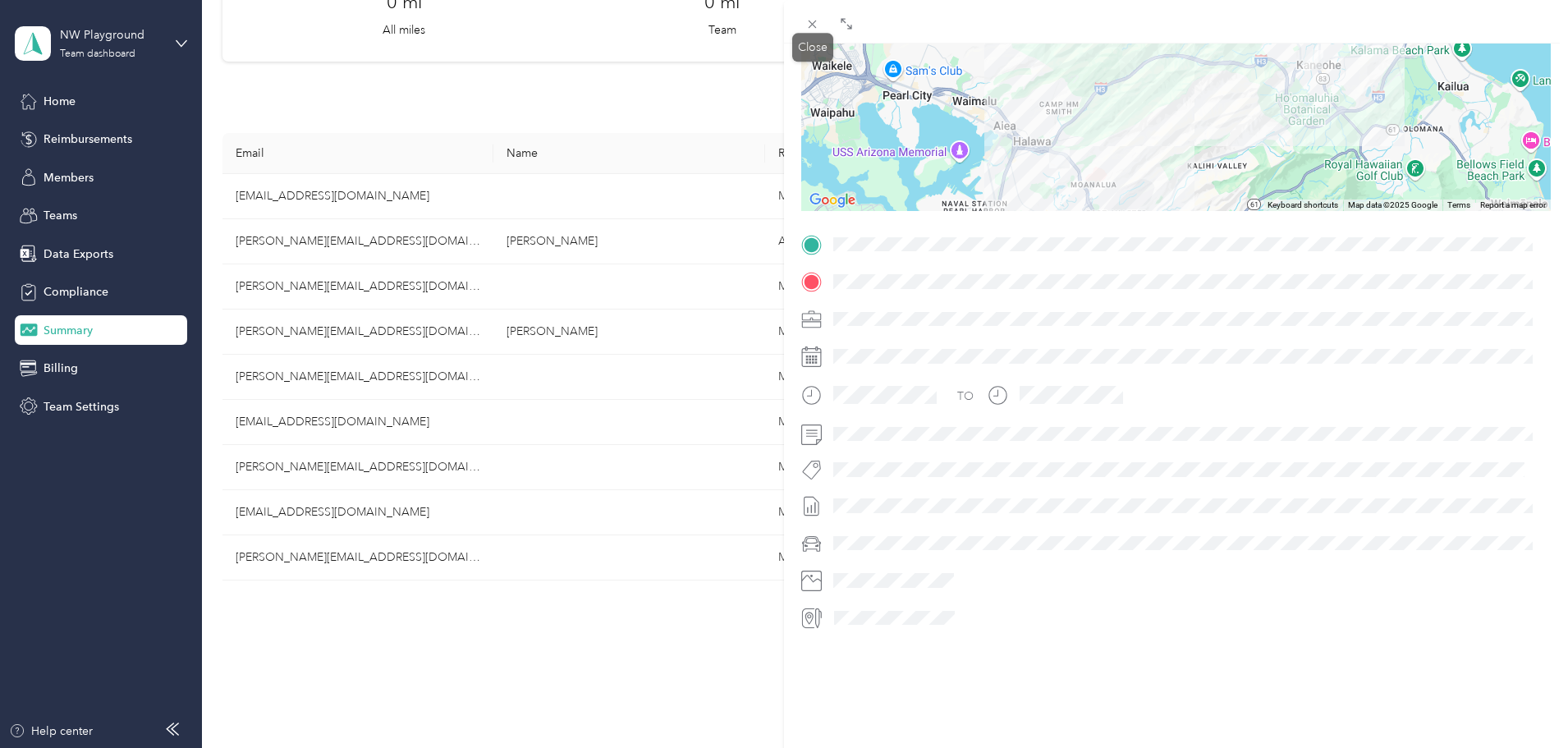 click at bounding box center [813, 24] 